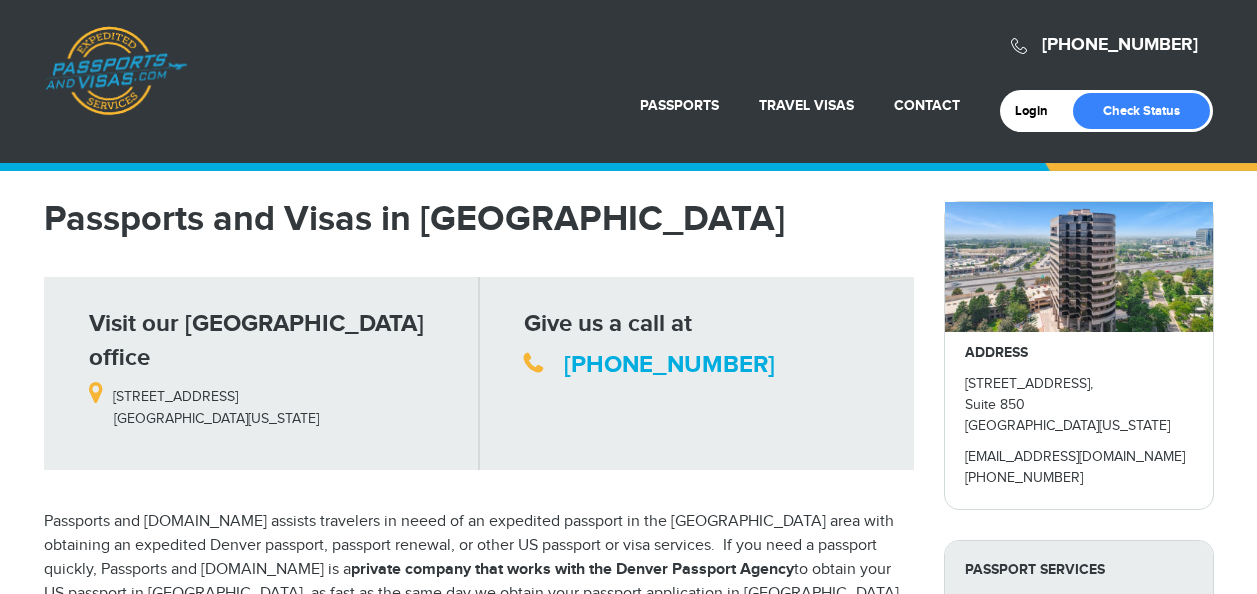 scroll, scrollTop: 0, scrollLeft: 0, axis: both 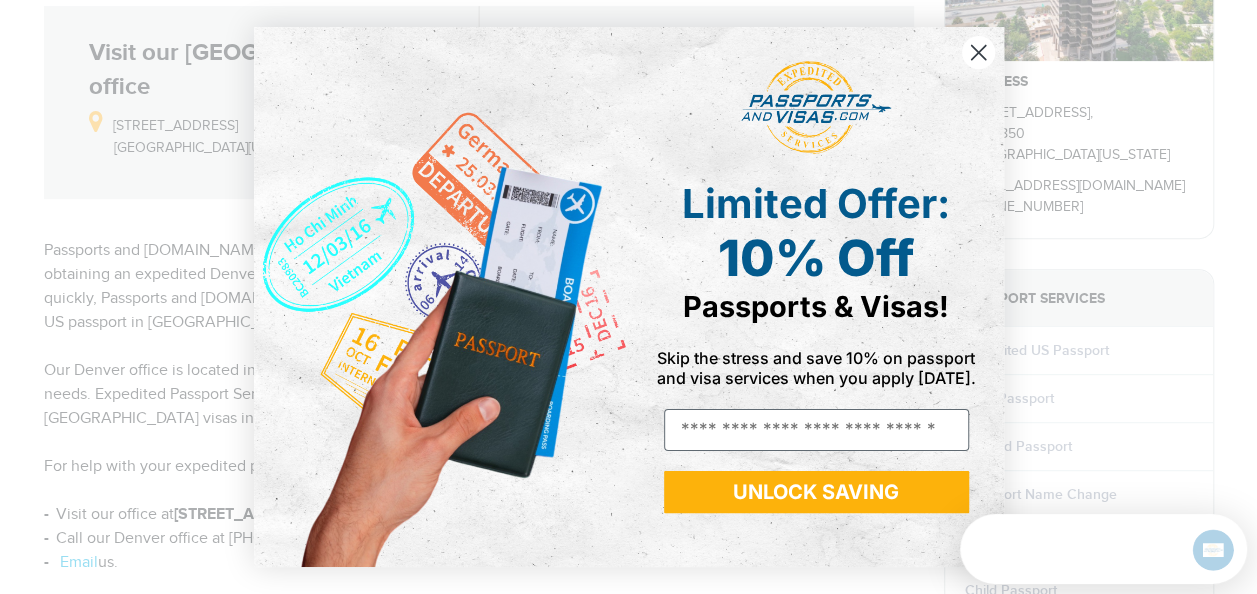 click 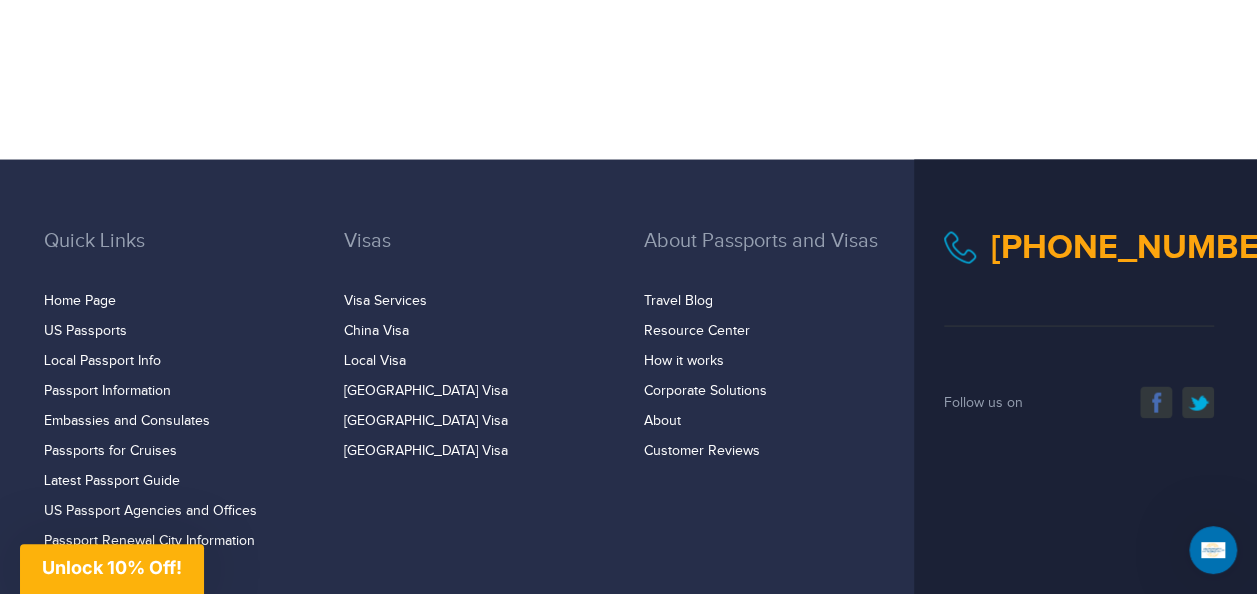 scroll, scrollTop: 1863, scrollLeft: 0, axis: vertical 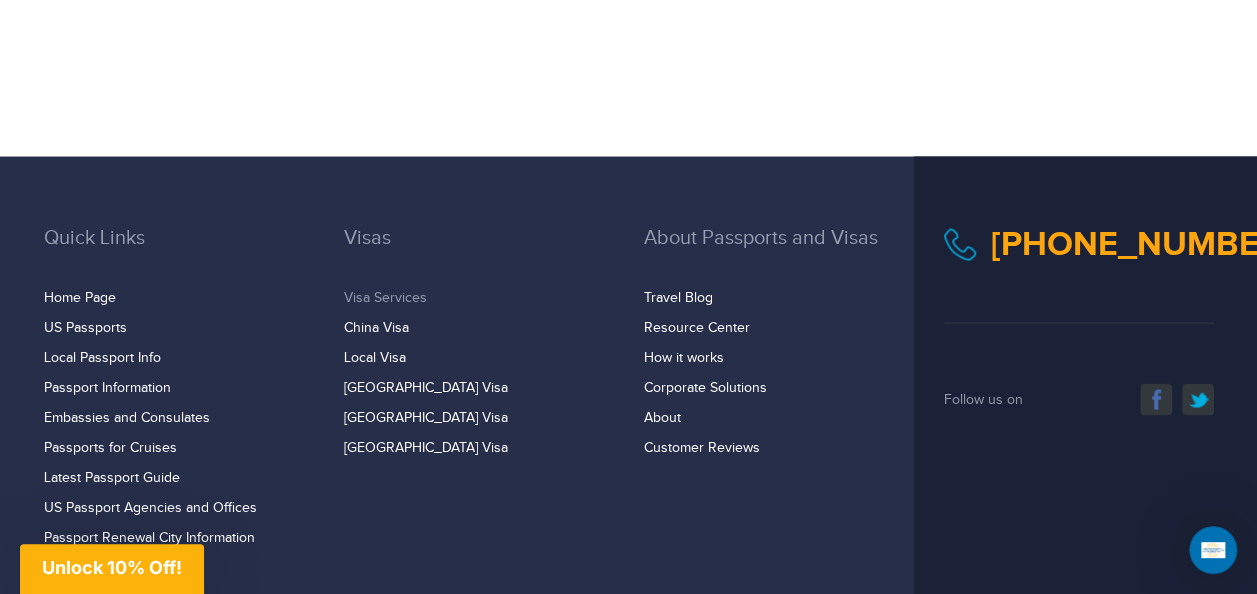 click on "Visa Services" at bounding box center [385, 297] 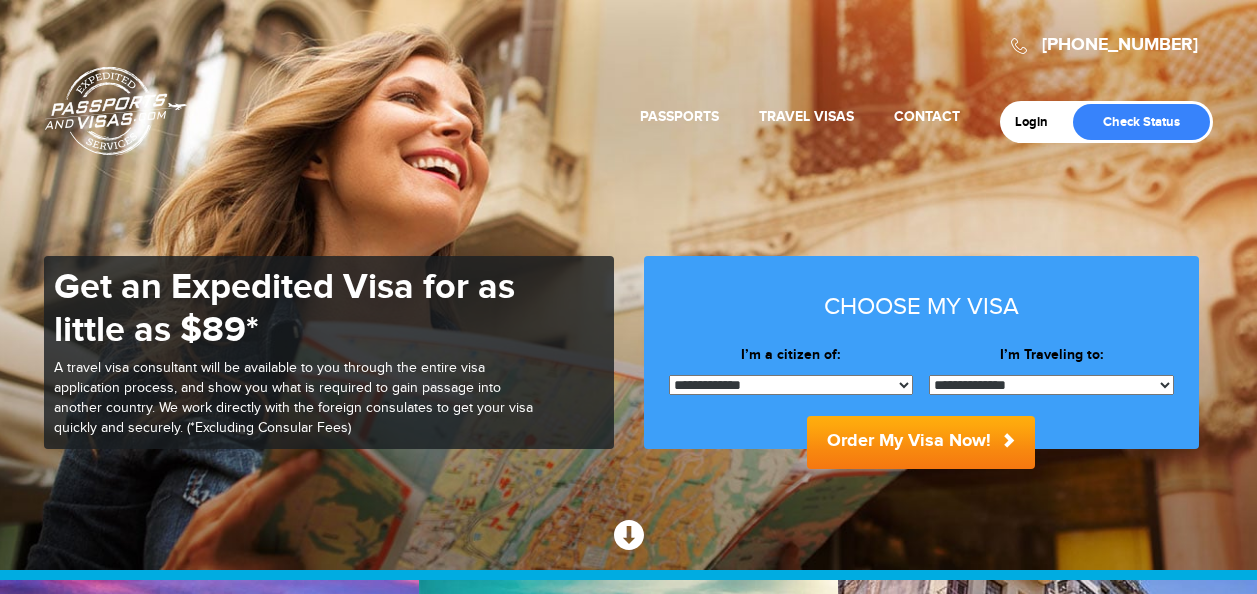 scroll, scrollTop: 0, scrollLeft: 0, axis: both 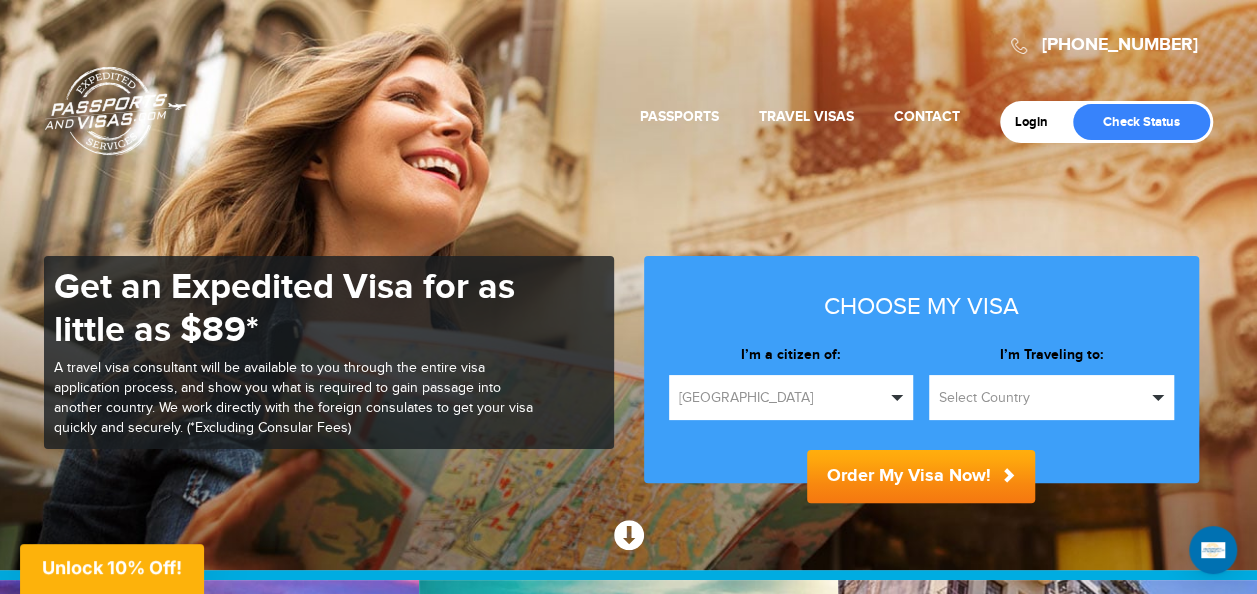 click on "Select Country" at bounding box center [1051, 397] 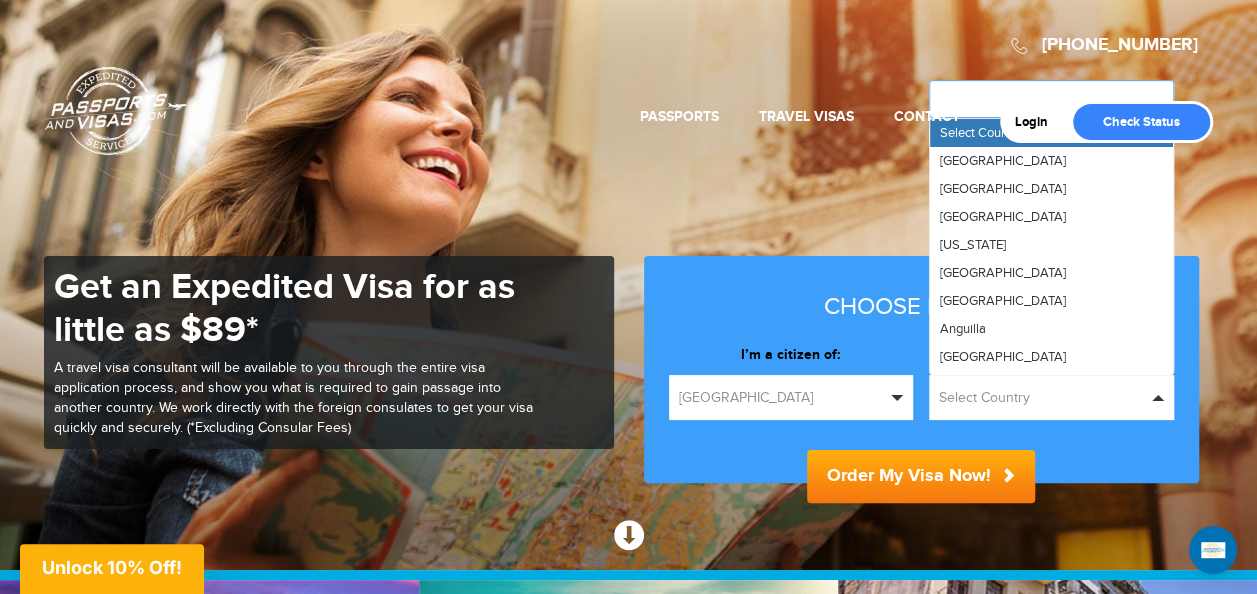 scroll, scrollTop: 256, scrollLeft: 0, axis: vertical 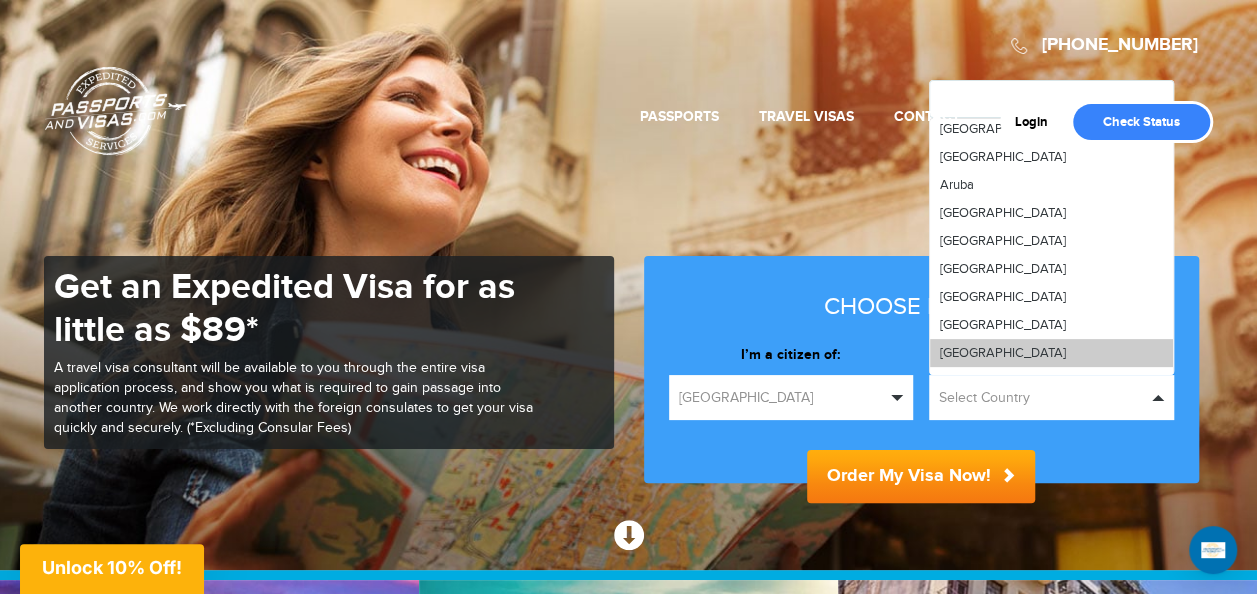 click on "Bangladesh" at bounding box center (1051, 353) 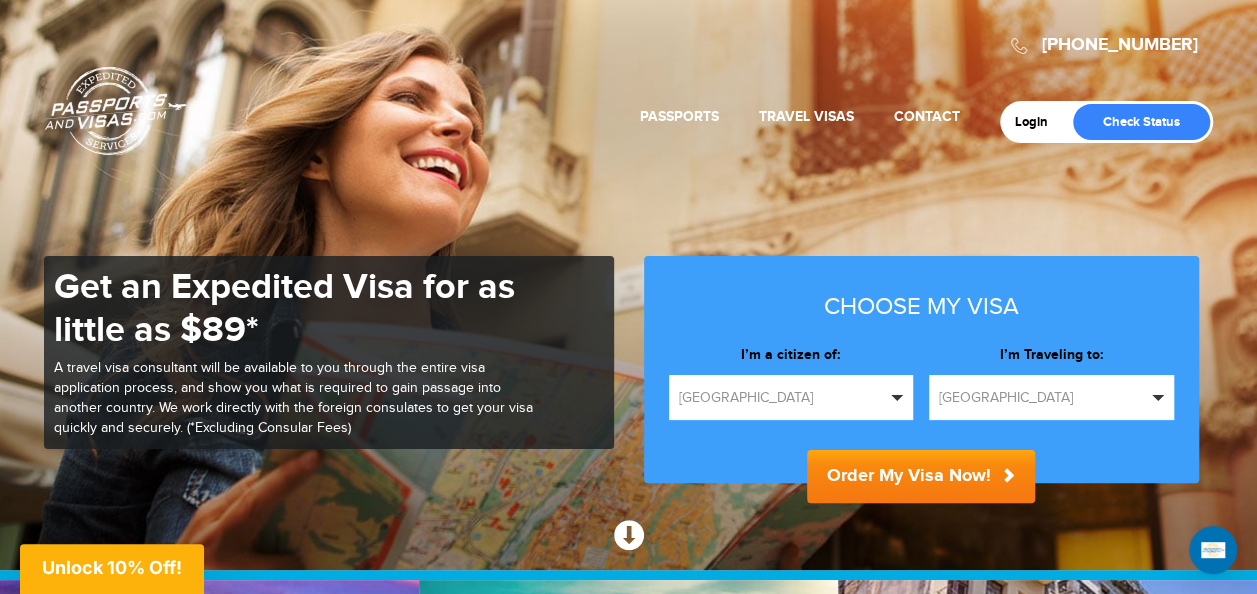click on "Order My Visa Now!" at bounding box center [921, 476] 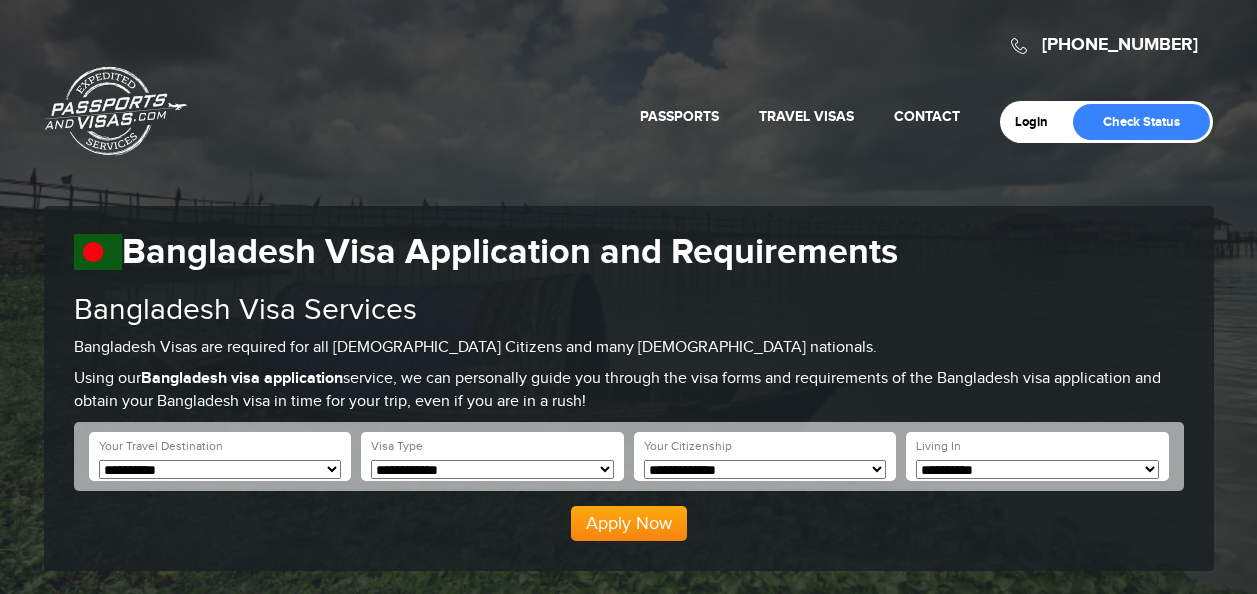 scroll, scrollTop: 0, scrollLeft: 0, axis: both 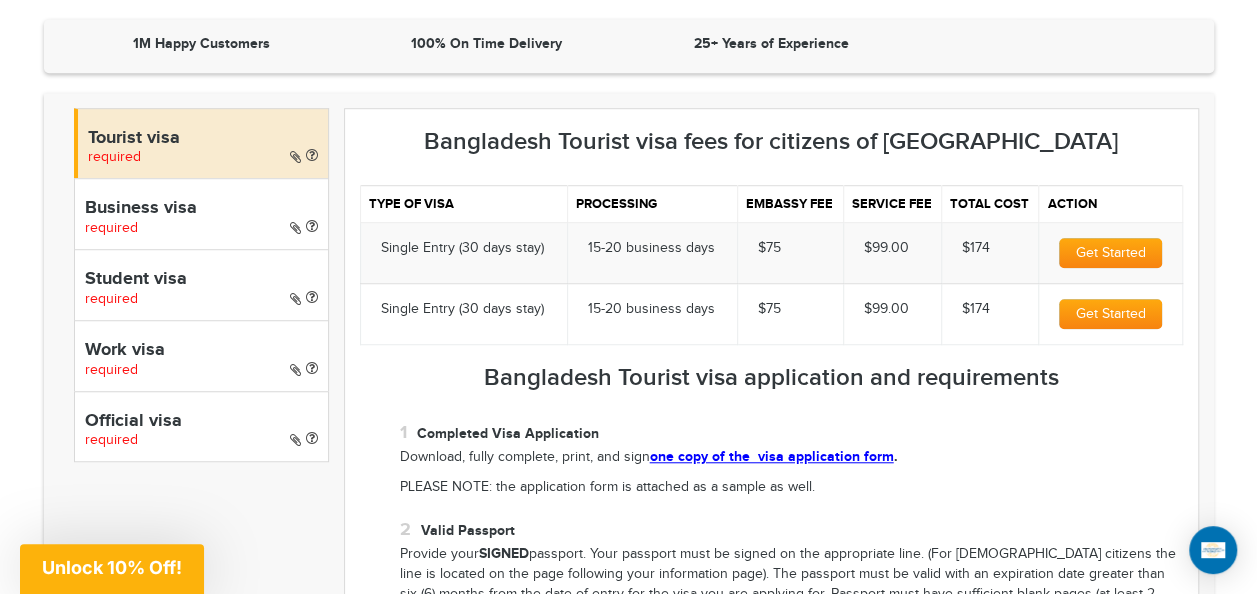 click on "Business visa" at bounding box center [201, 209] 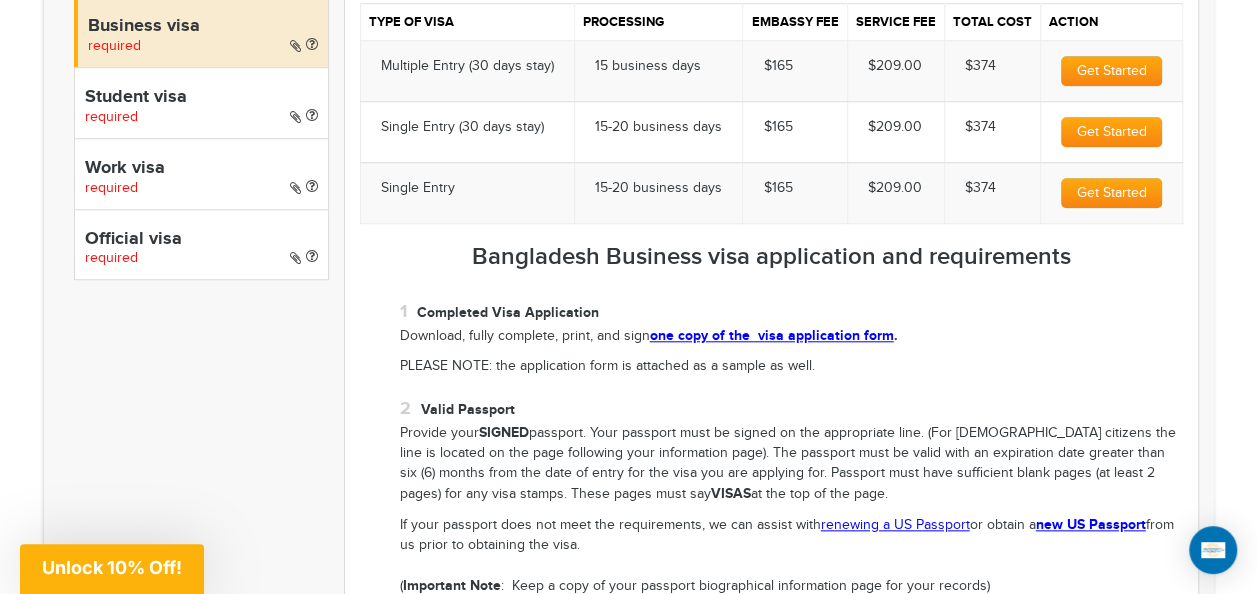 scroll, scrollTop: 808, scrollLeft: 0, axis: vertical 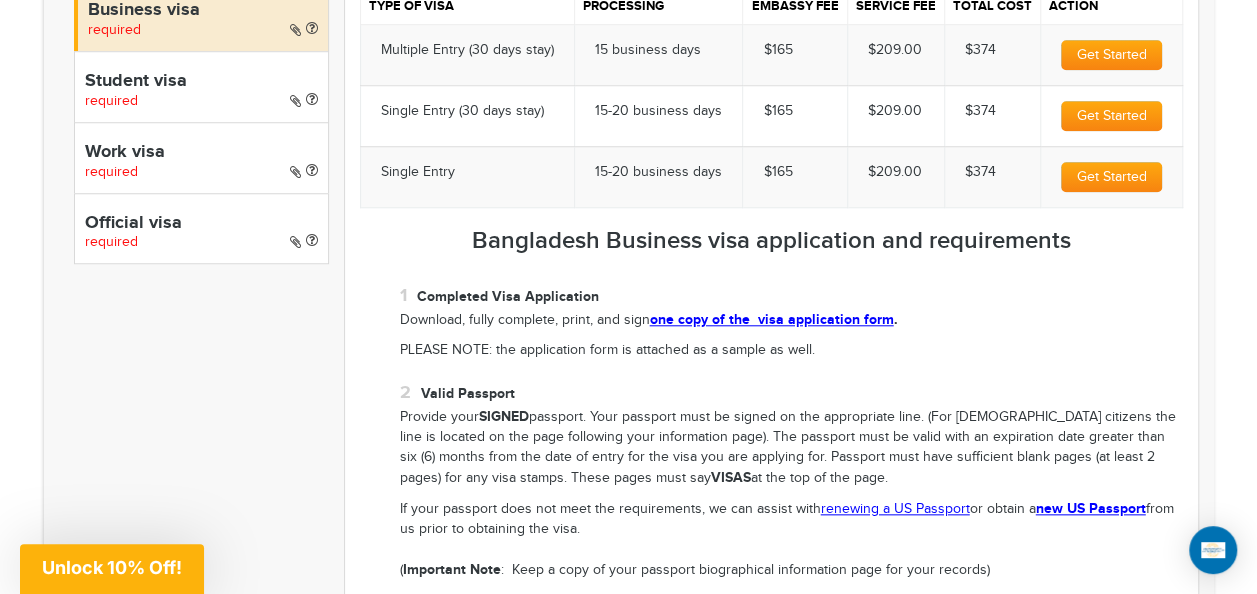 click on "one copy of the  visa application form" at bounding box center (772, 319) 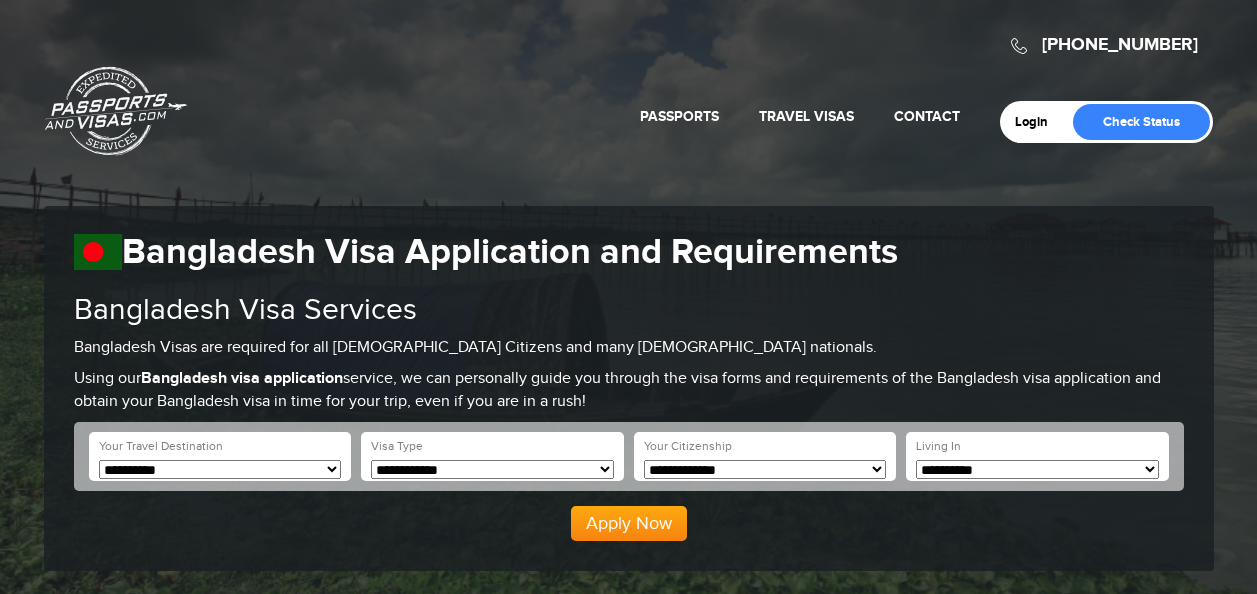 scroll, scrollTop: 808, scrollLeft: 0, axis: vertical 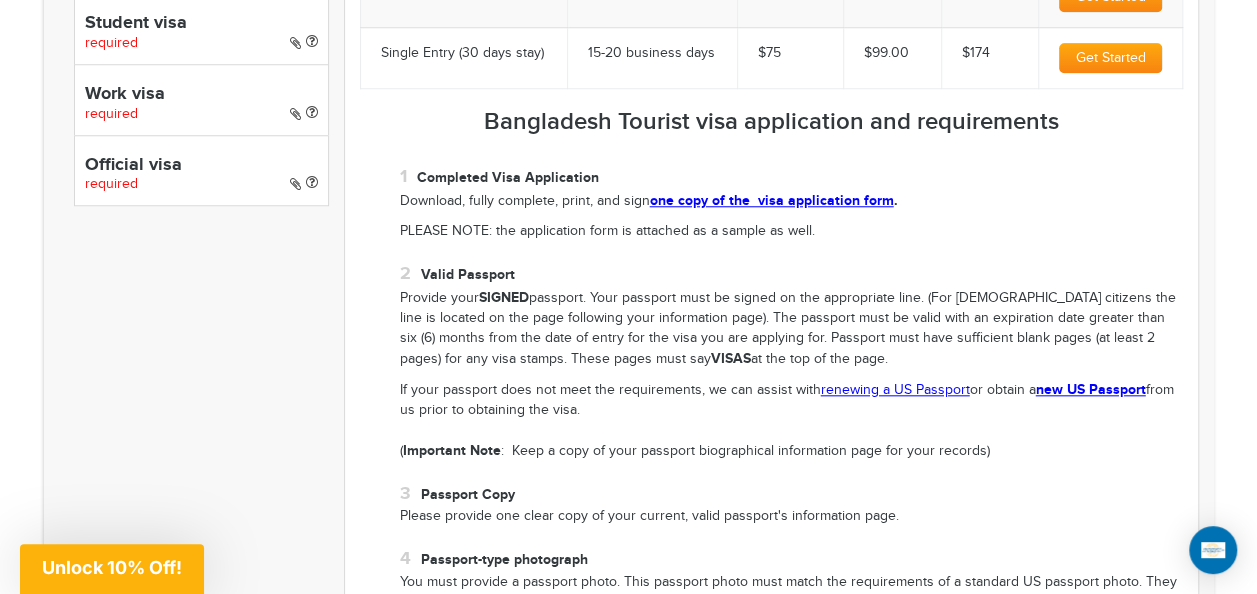 drag, startPoint x: 1255, startPoint y: 142, endPoint x: 1250, endPoint y: 172, distance: 30.413813 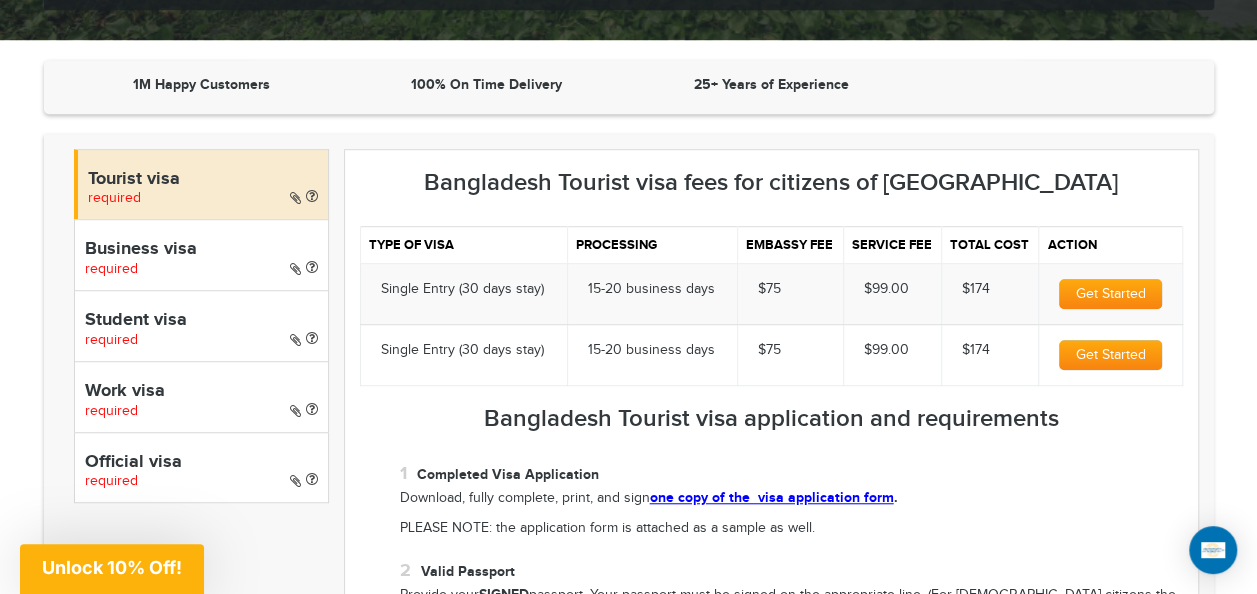 scroll, scrollTop: 564, scrollLeft: 0, axis: vertical 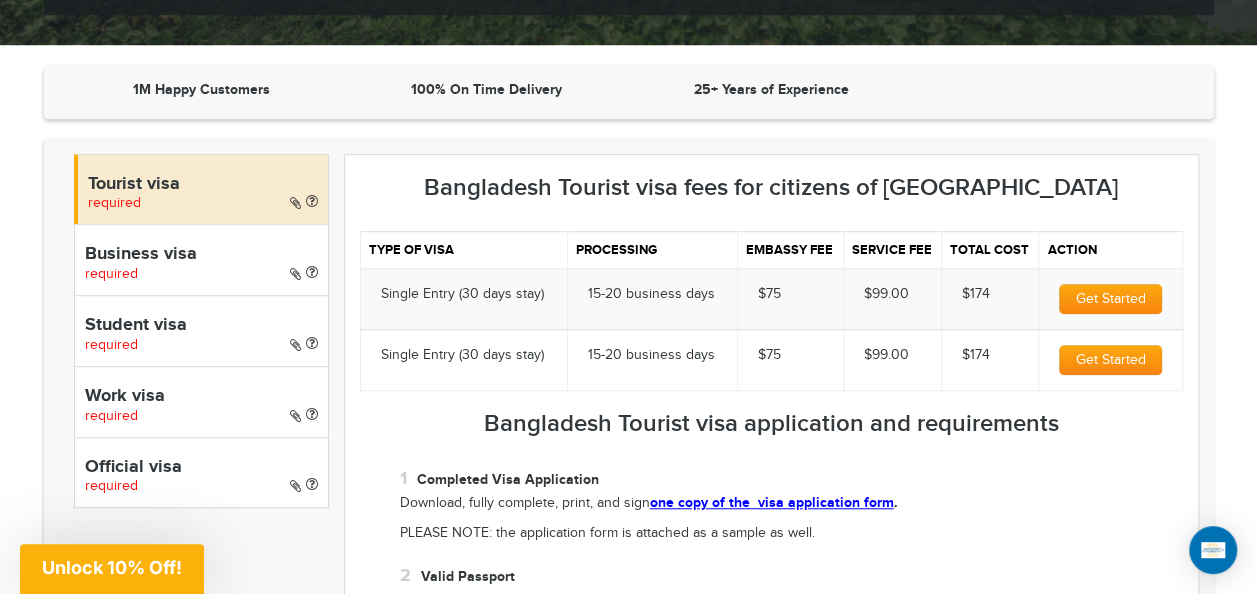 click on "Business visa
required" at bounding box center [201, 259] 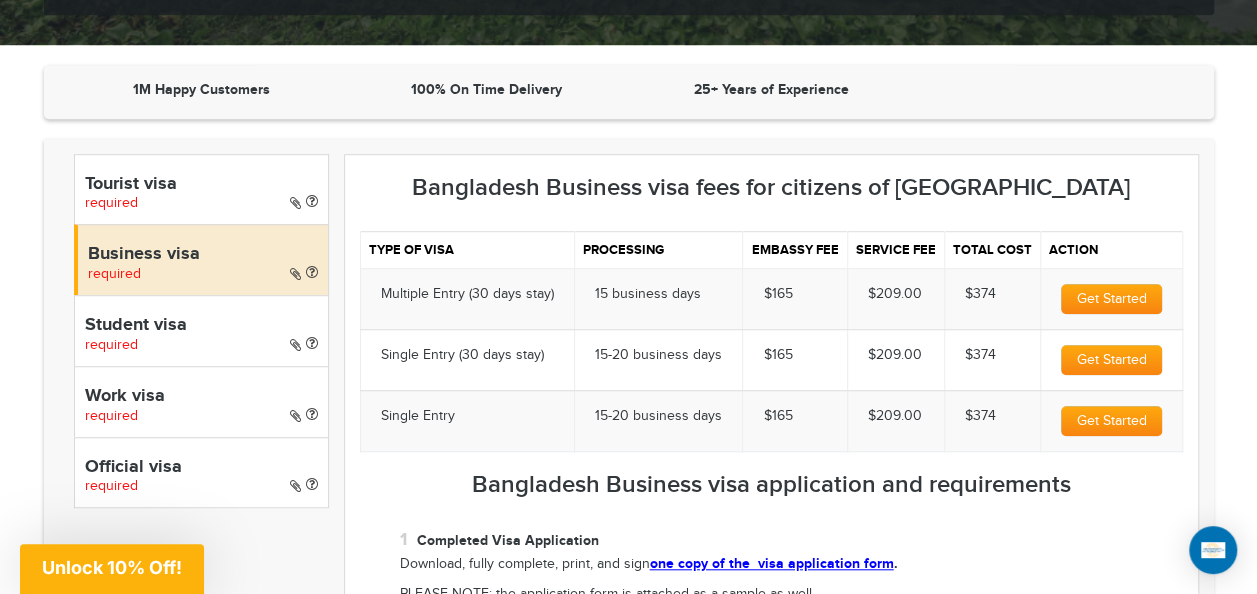 click on "Get Started" at bounding box center (1111, 299) 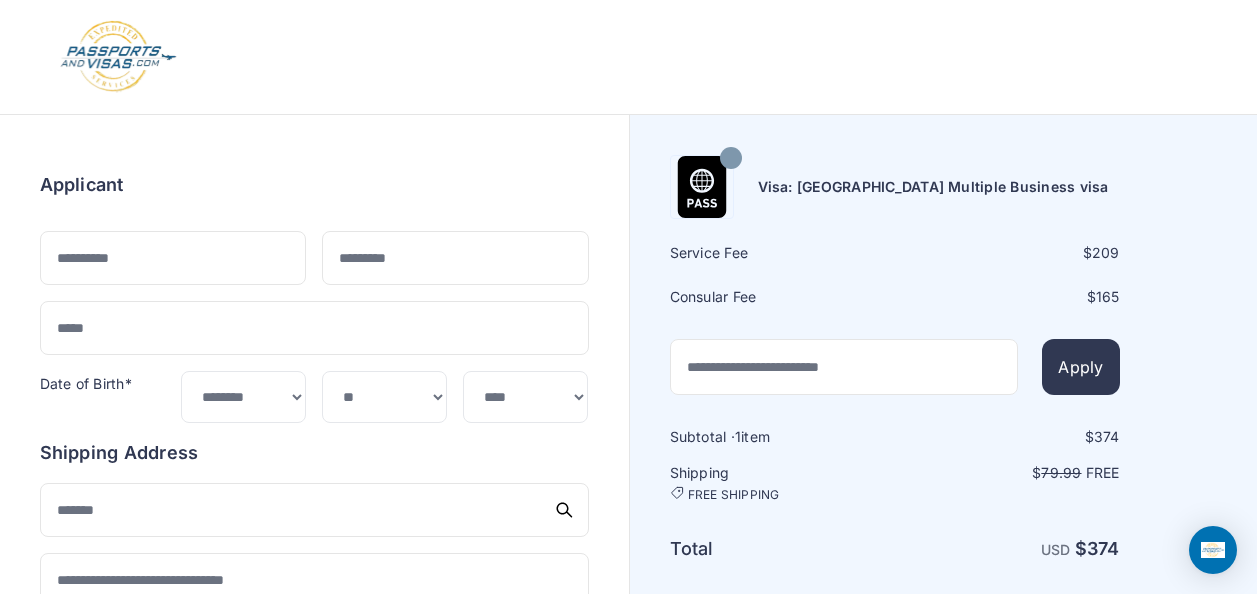 scroll, scrollTop: 0, scrollLeft: 0, axis: both 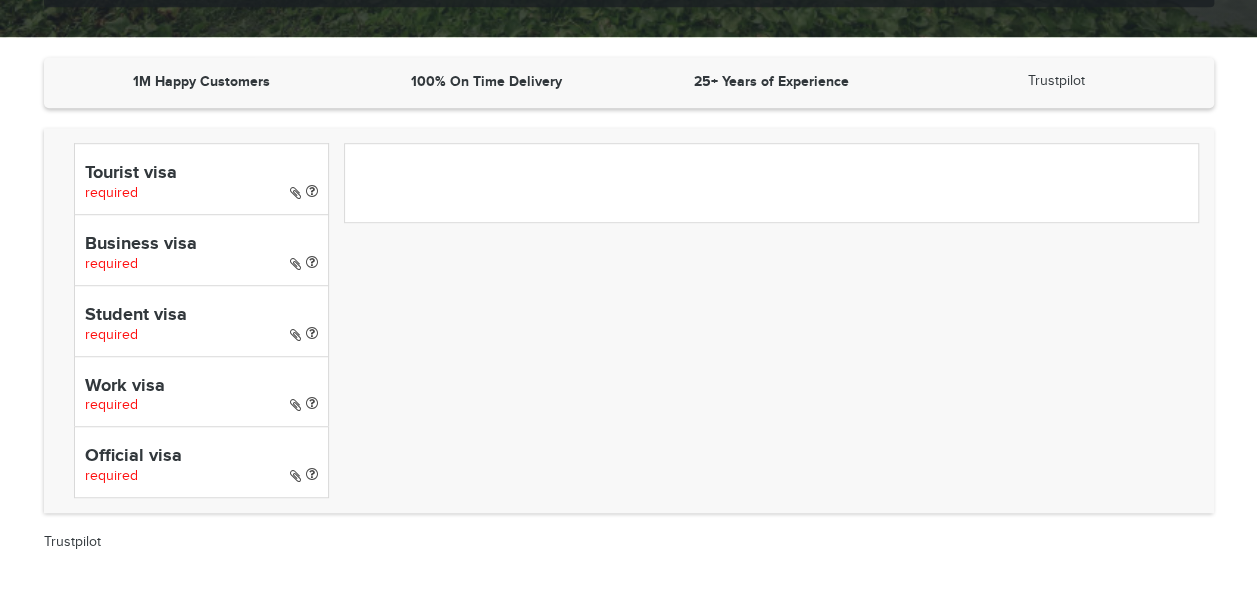 select on "*****" 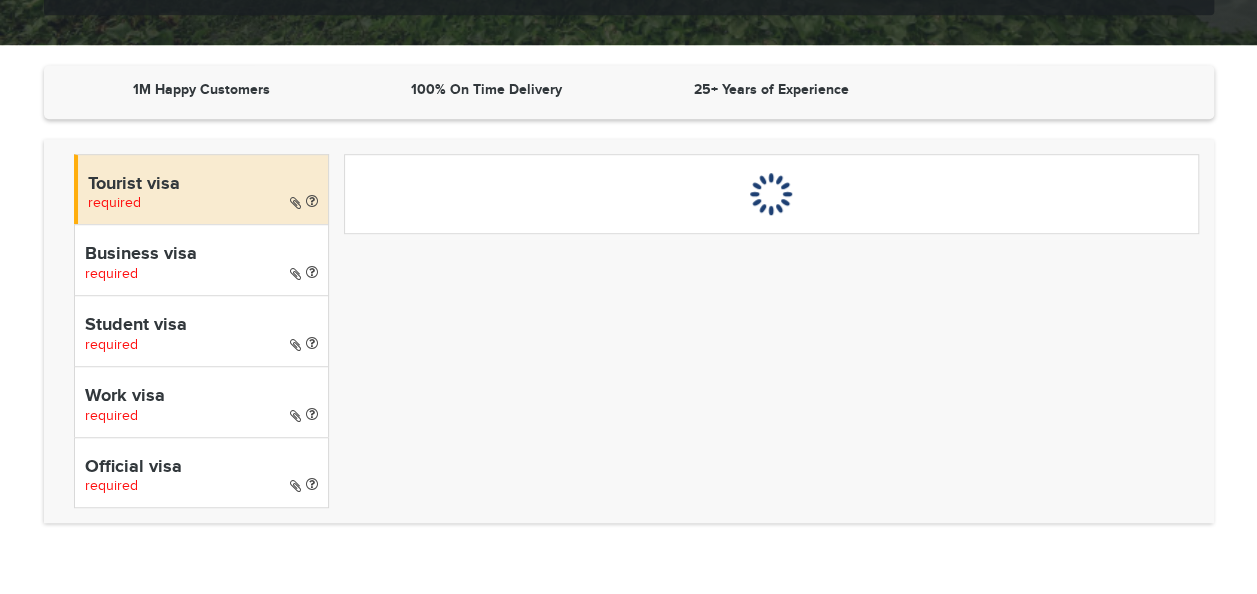 scroll, scrollTop: 0, scrollLeft: 0, axis: both 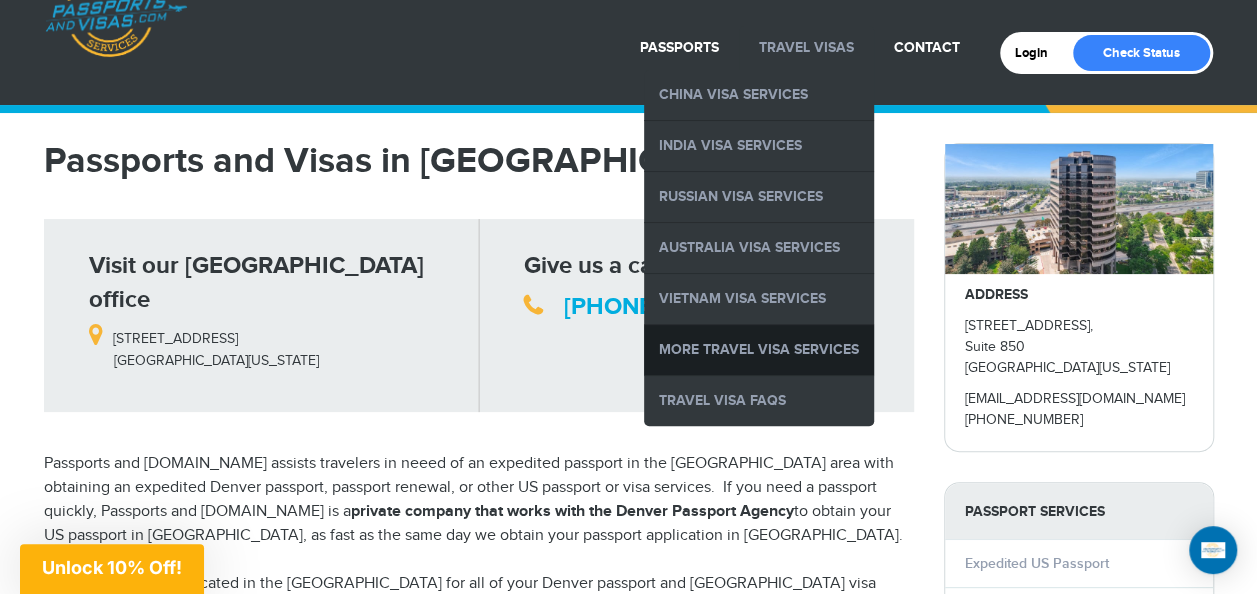click on "More Travel Visa Services" at bounding box center [759, 350] 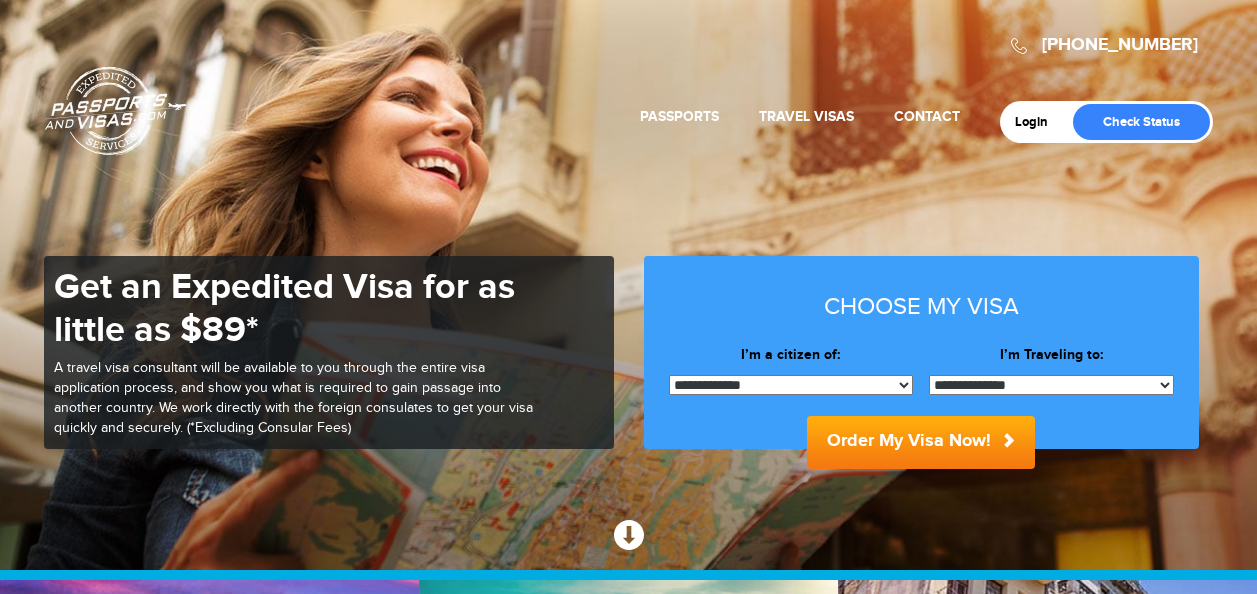 scroll, scrollTop: 0, scrollLeft: 0, axis: both 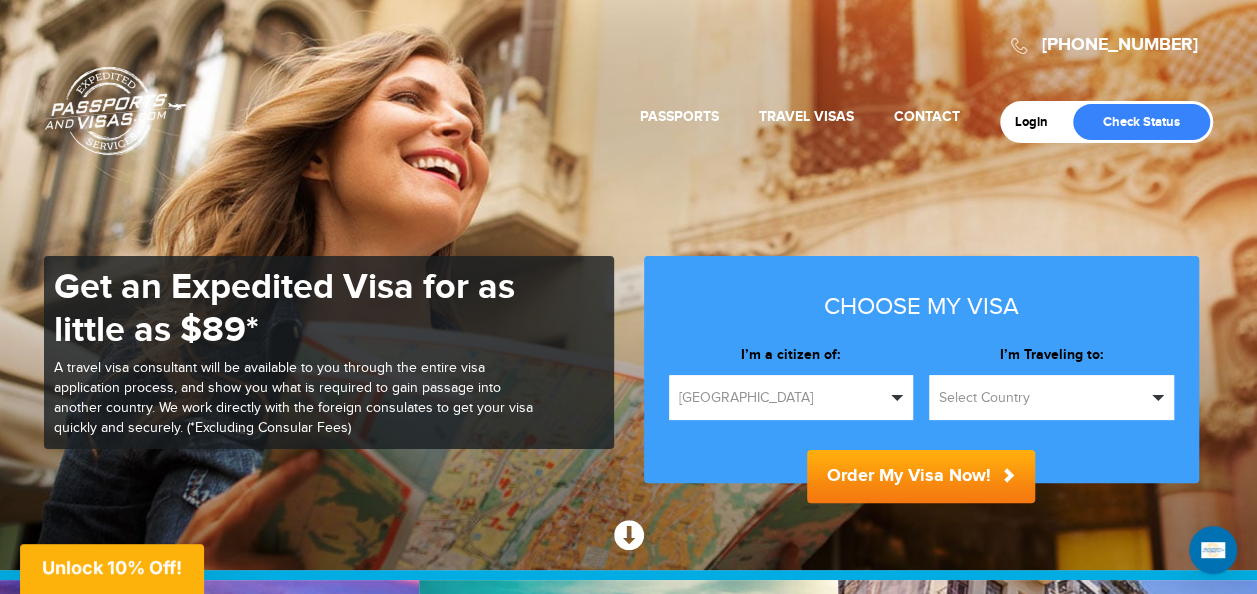 click on "Select Country" at bounding box center (1051, 397) 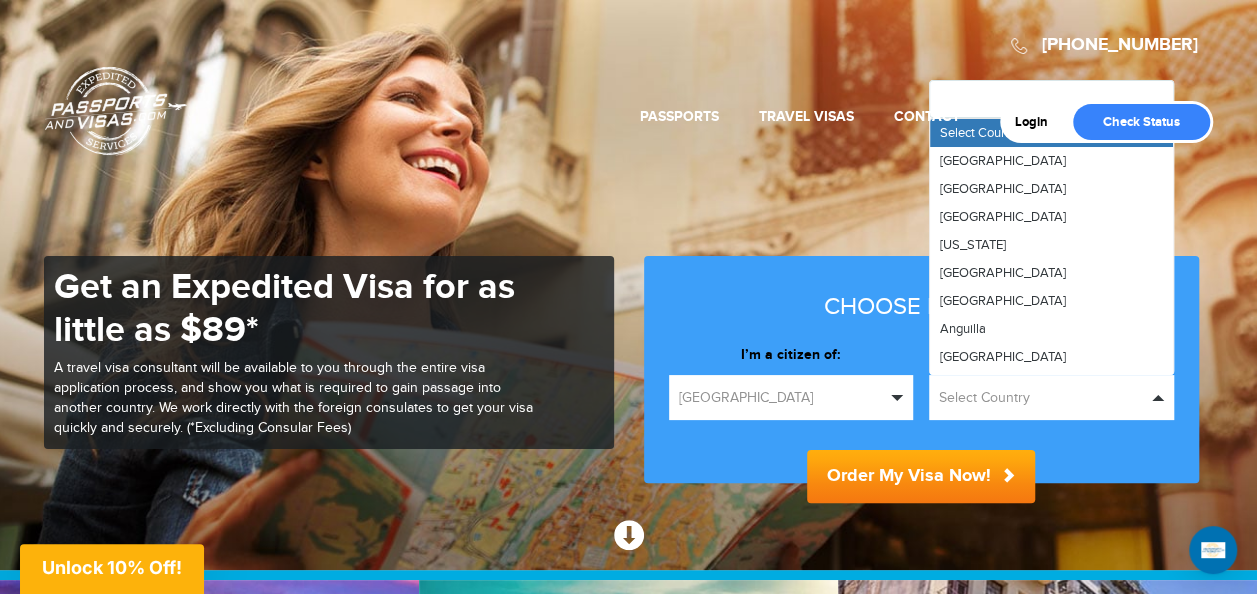 click on "720-650-0041
Passports & Visas.com
Login
Check Status
Passports
Passport Renewal
New Passport
Second Passport
Passport Name Change
Lost Passport" at bounding box center [628, 77] 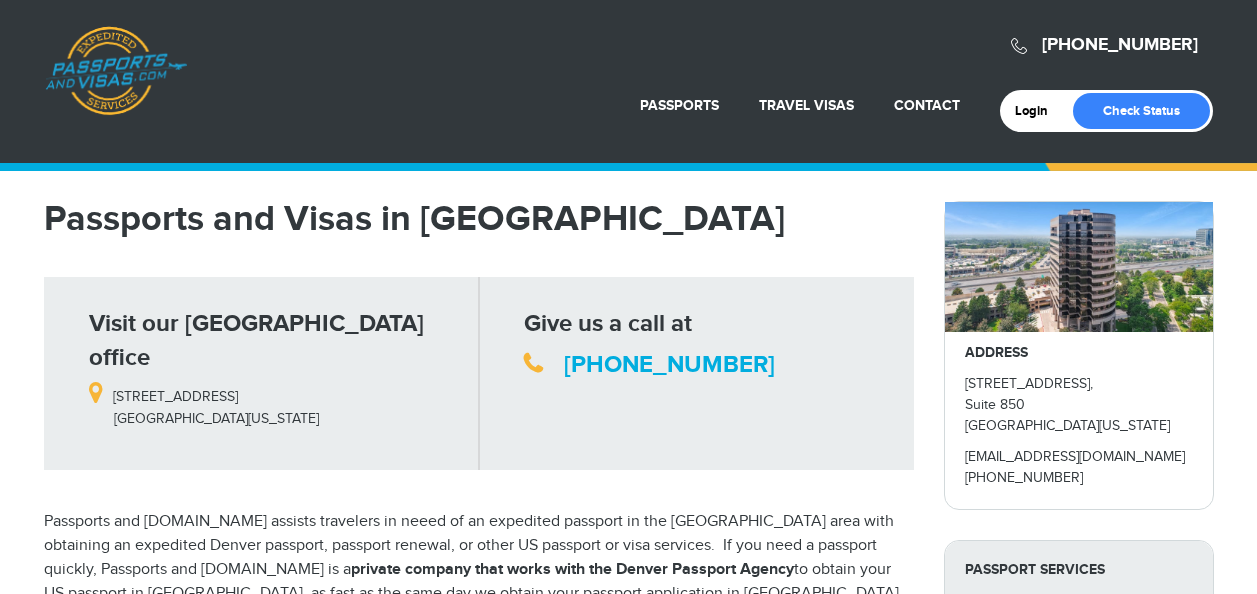 scroll, scrollTop: 58, scrollLeft: 0, axis: vertical 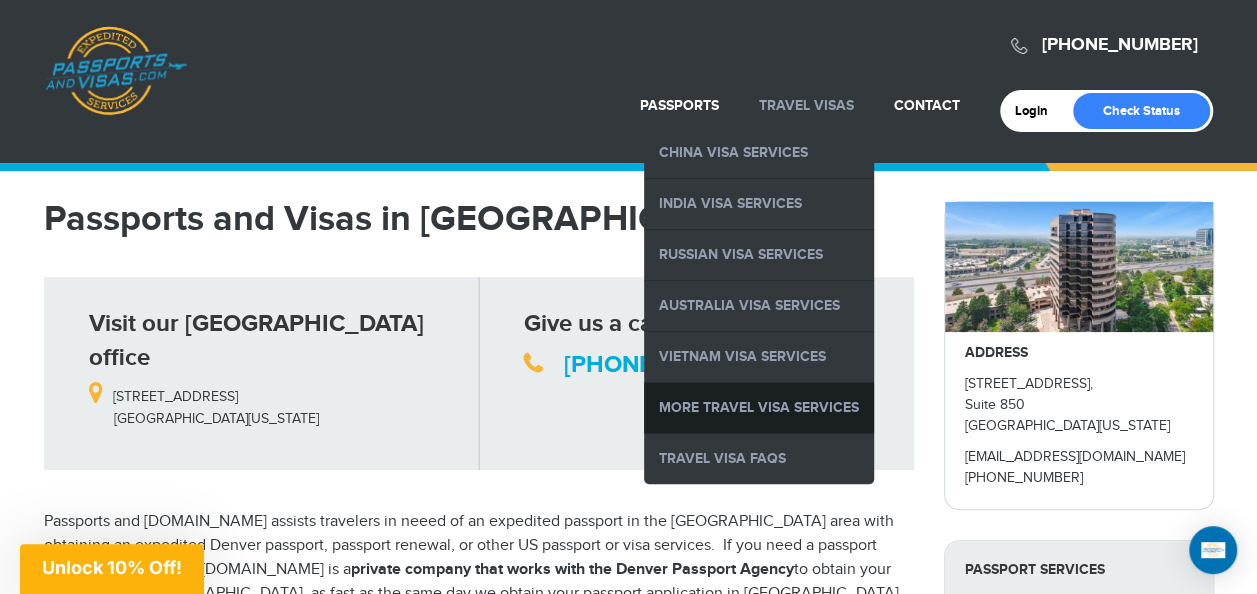 drag, startPoint x: 716, startPoint y: 454, endPoint x: 714, endPoint y: 416, distance: 38.052597 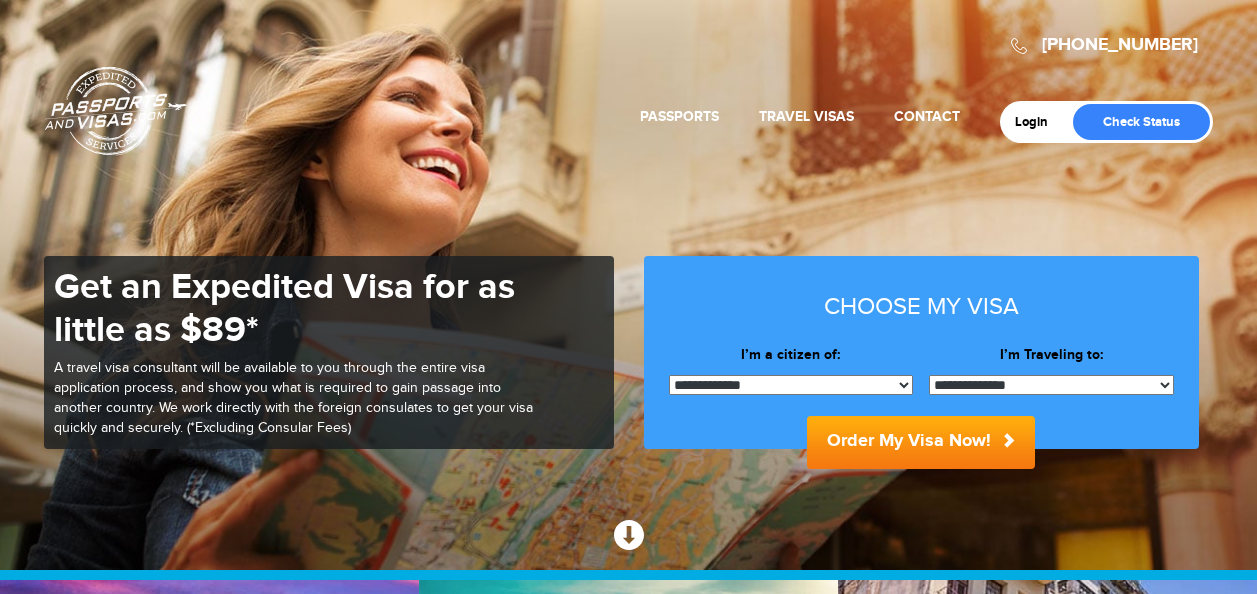 scroll, scrollTop: 0, scrollLeft: 0, axis: both 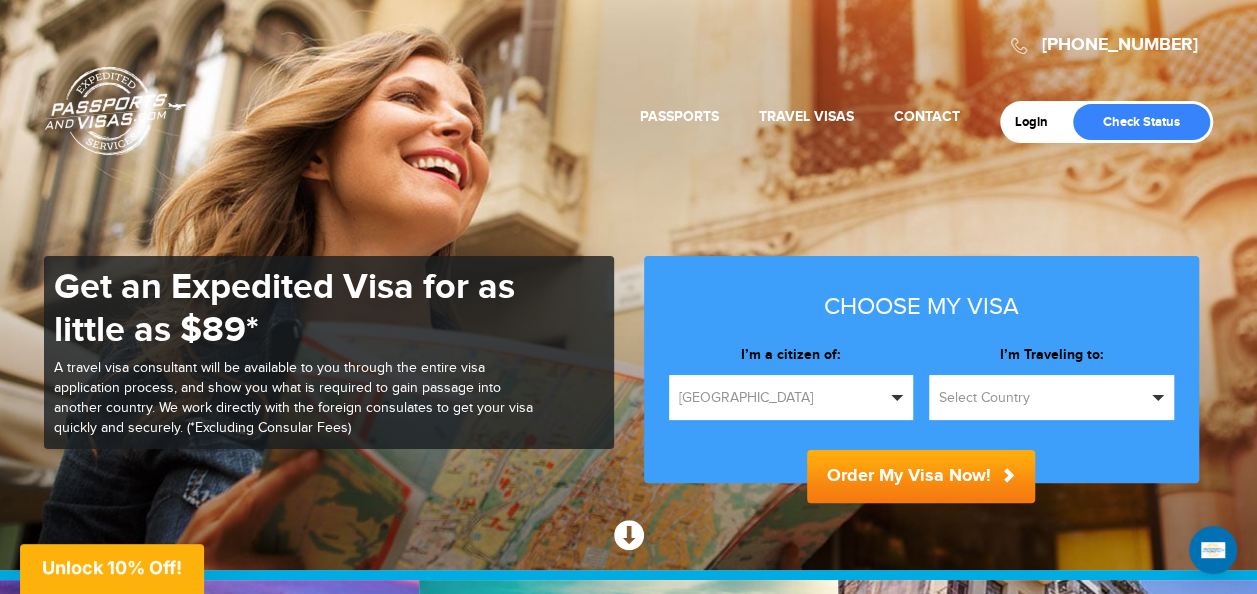 click on "Select Country" at bounding box center (1051, 397) 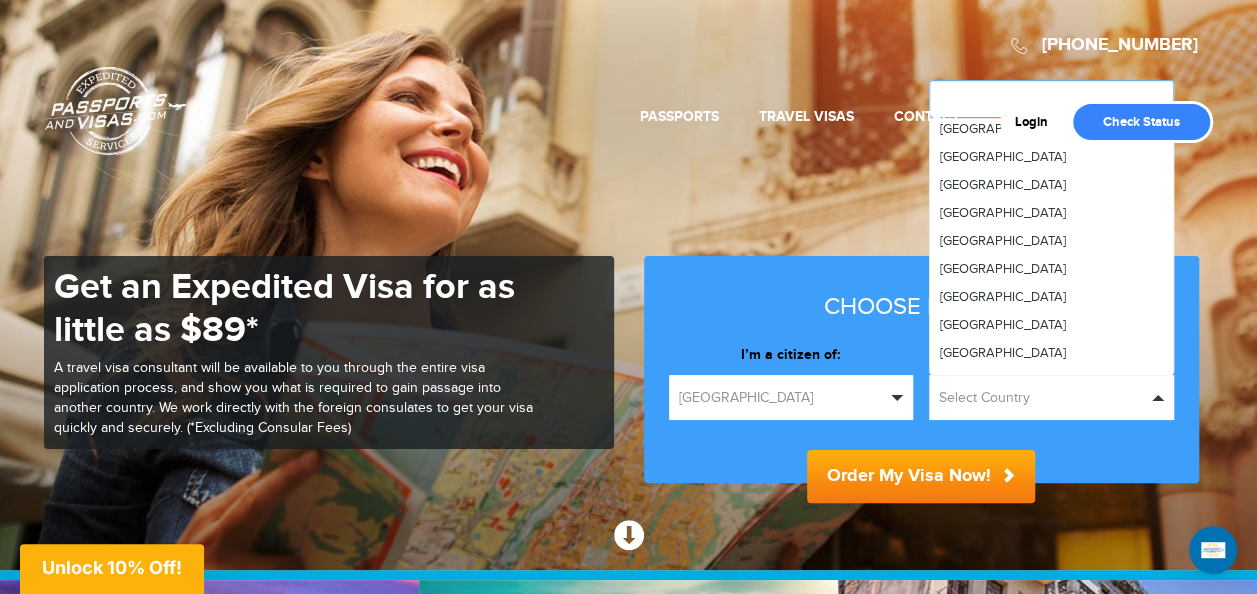 scroll, scrollTop: 770, scrollLeft: 0, axis: vertical 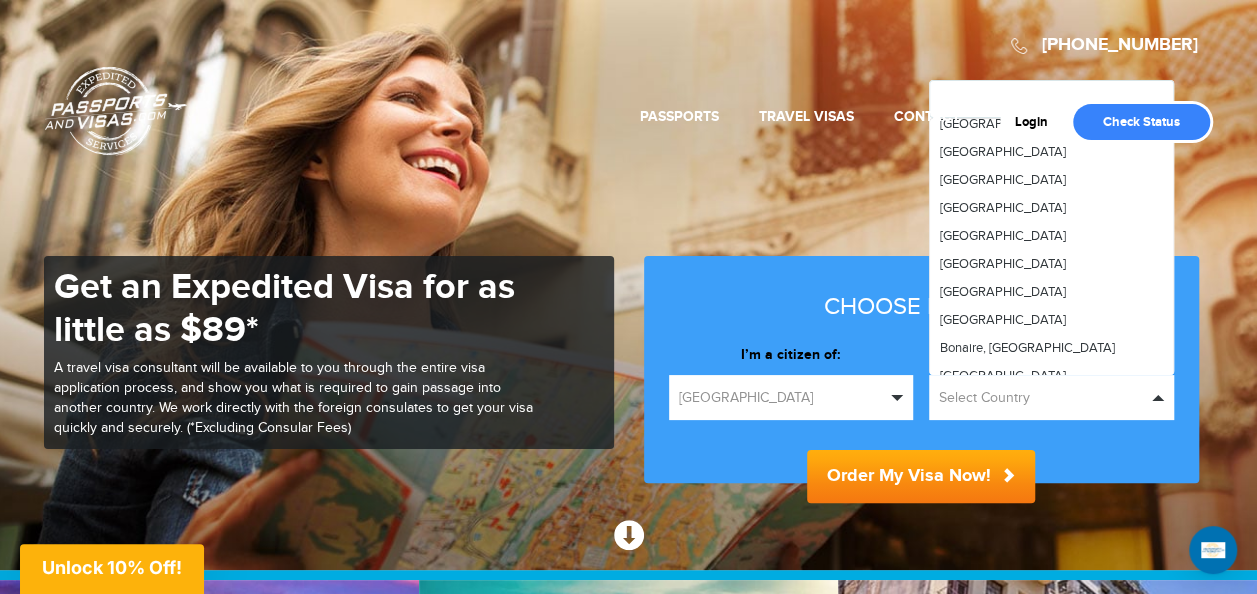 click on "720-650-0041
Passports & Visas.com
Login
Check Status
Passports
Passport Renewal
New Passport
Second Passport
Passport Name Change
Lost Passport" at bounding box center [628, 77] 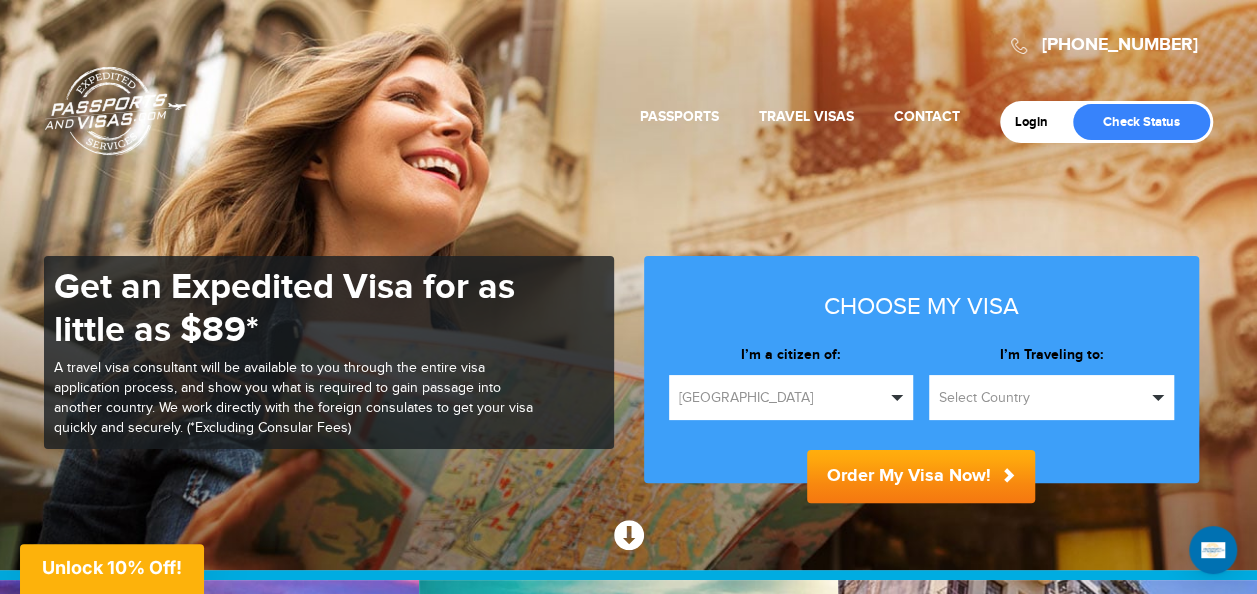 click at bounding box center (1158, 398) 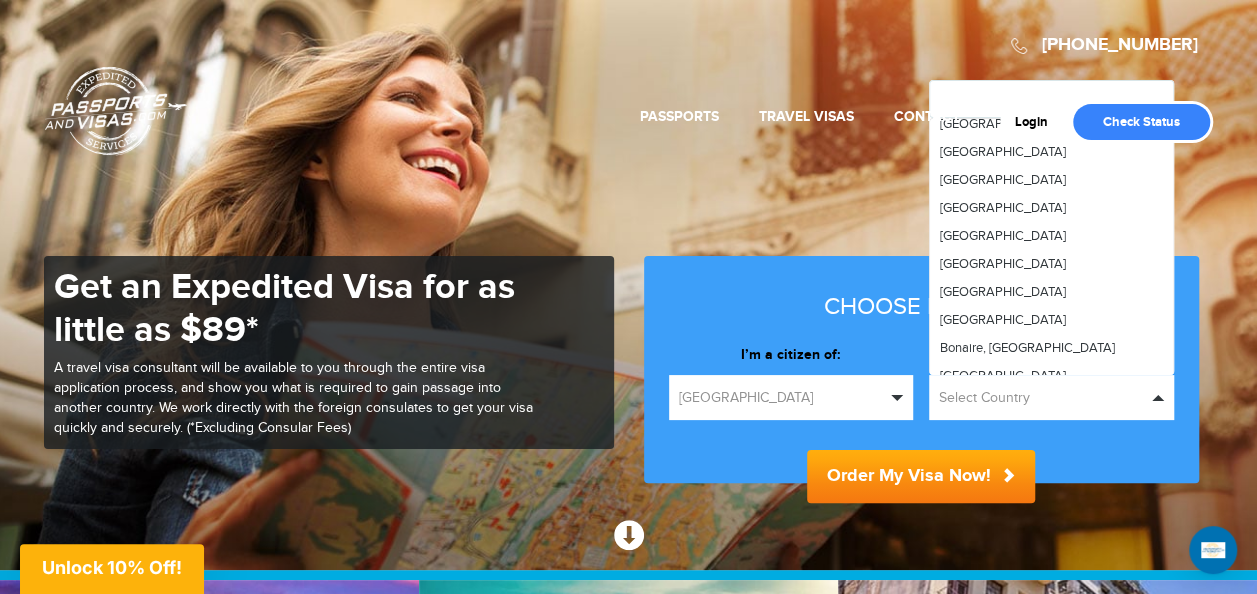 click on "720-650-0041
Passports & Visas.com
Login
Check Status
Passports
Passport Renewal
New Passport
Second Passport
Passport Name Change
Lost Passport" at bounding box center [628, 77] 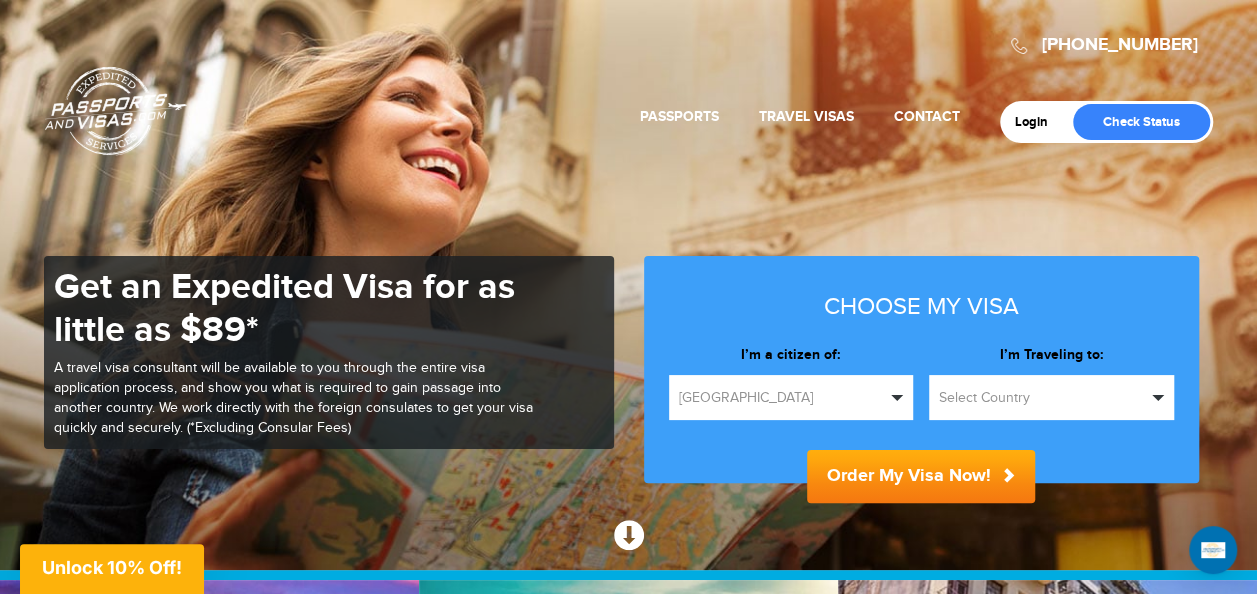 click on "Select Country" at bounding box center [1051, 397] 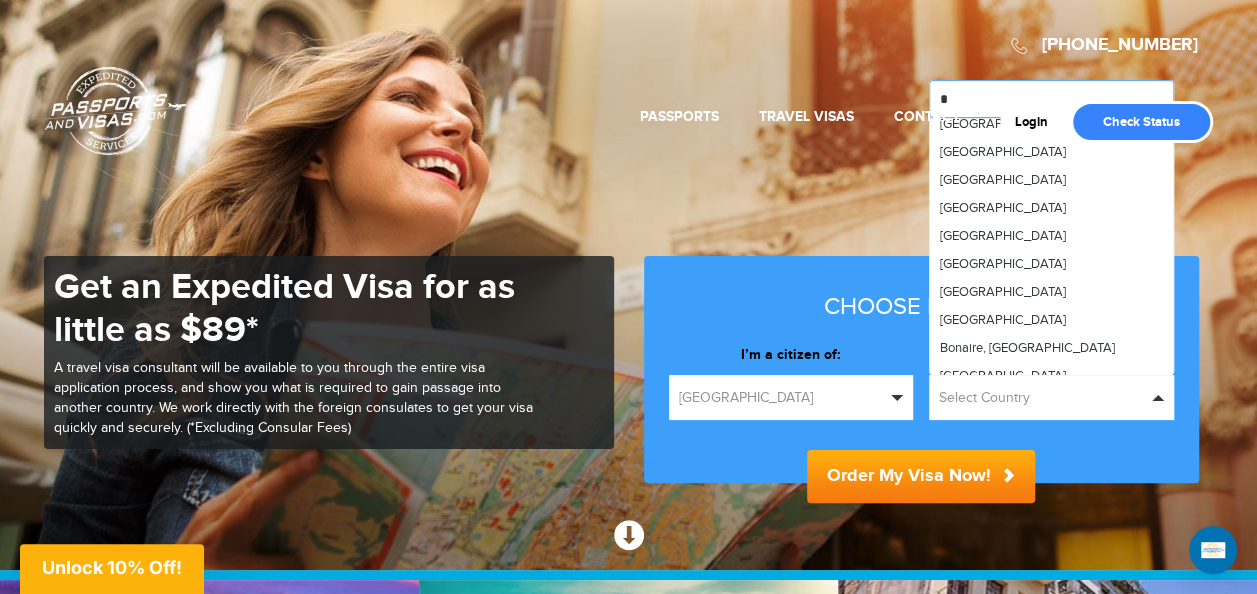 scroll, scrollTop: 0, scrollLeft: 0, axis: both 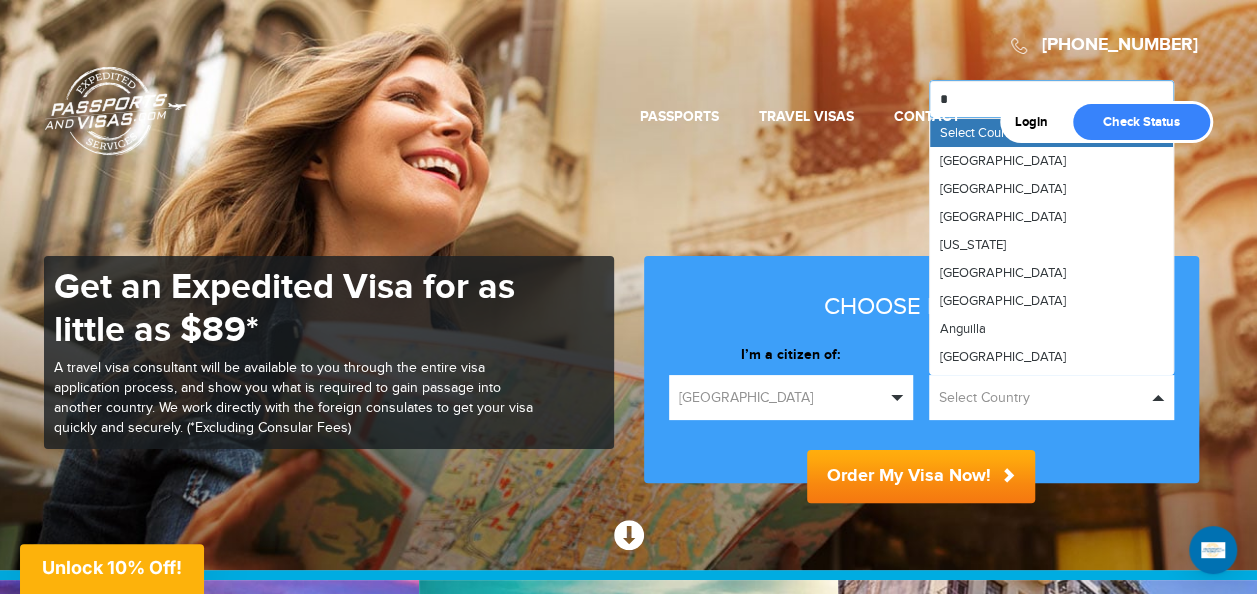 type on "**" 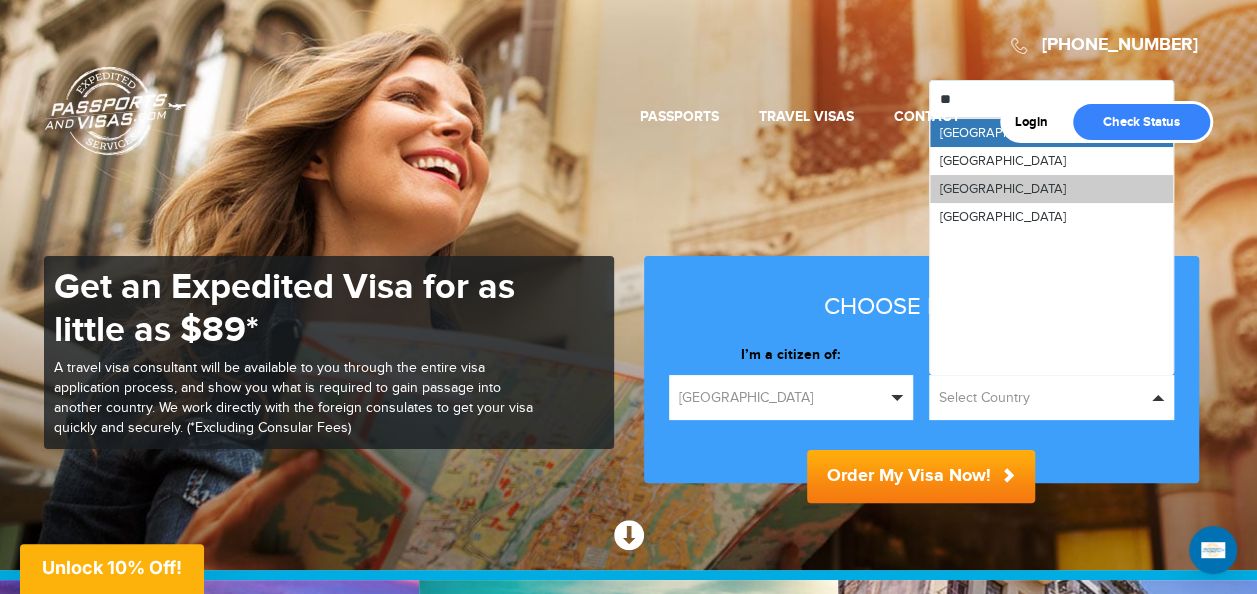click on "Bangladesh" at bounding box center (1003, 189) 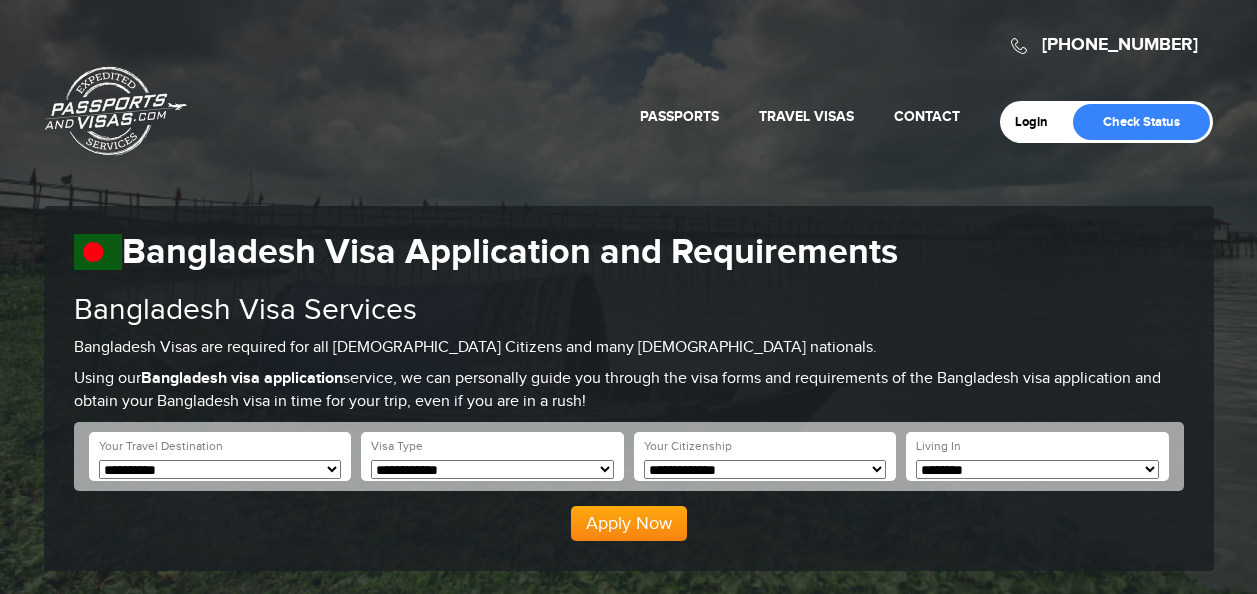 scroll, scrollTop: 0, scrollLeft: 0, axis: both 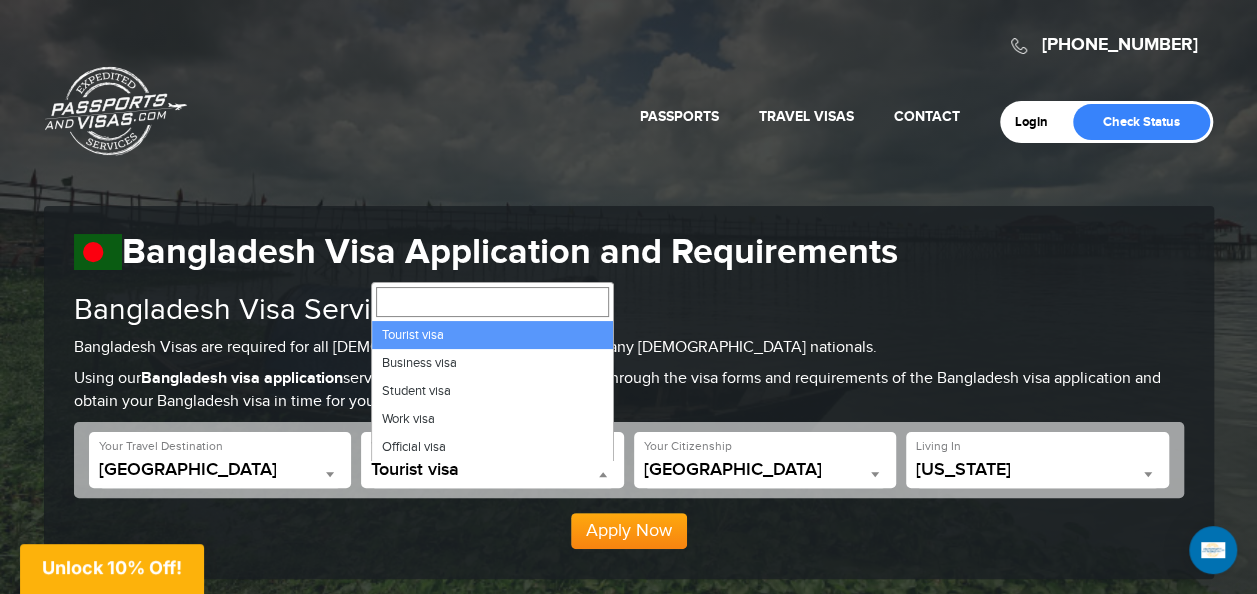 click at bounding box center (603, 474) 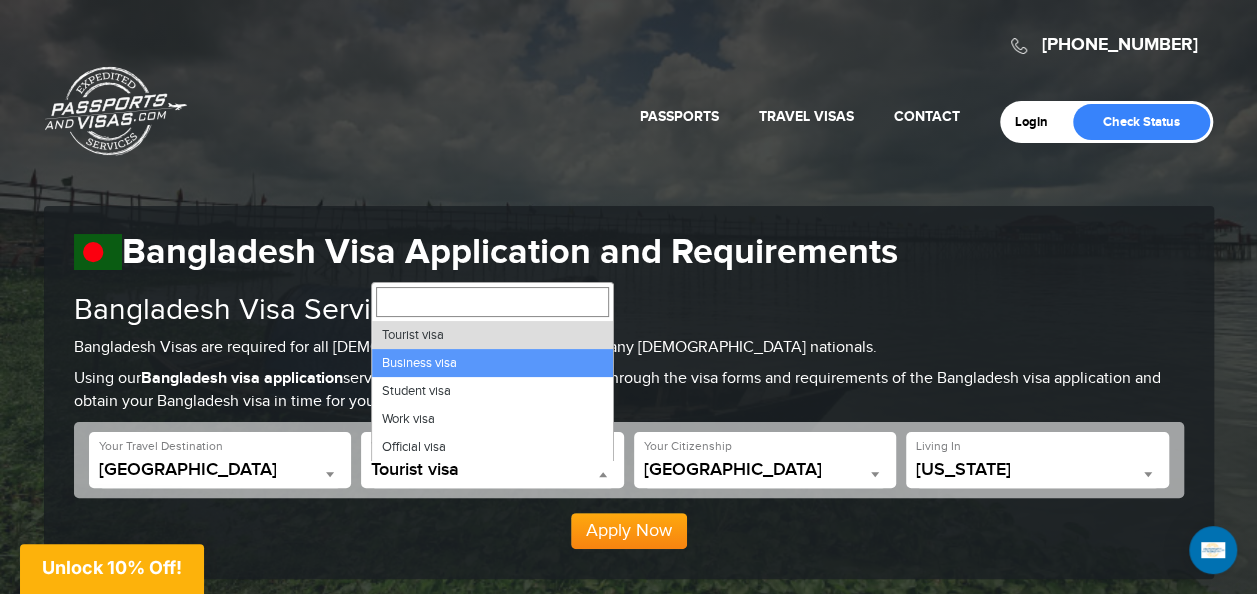 select on "*****" 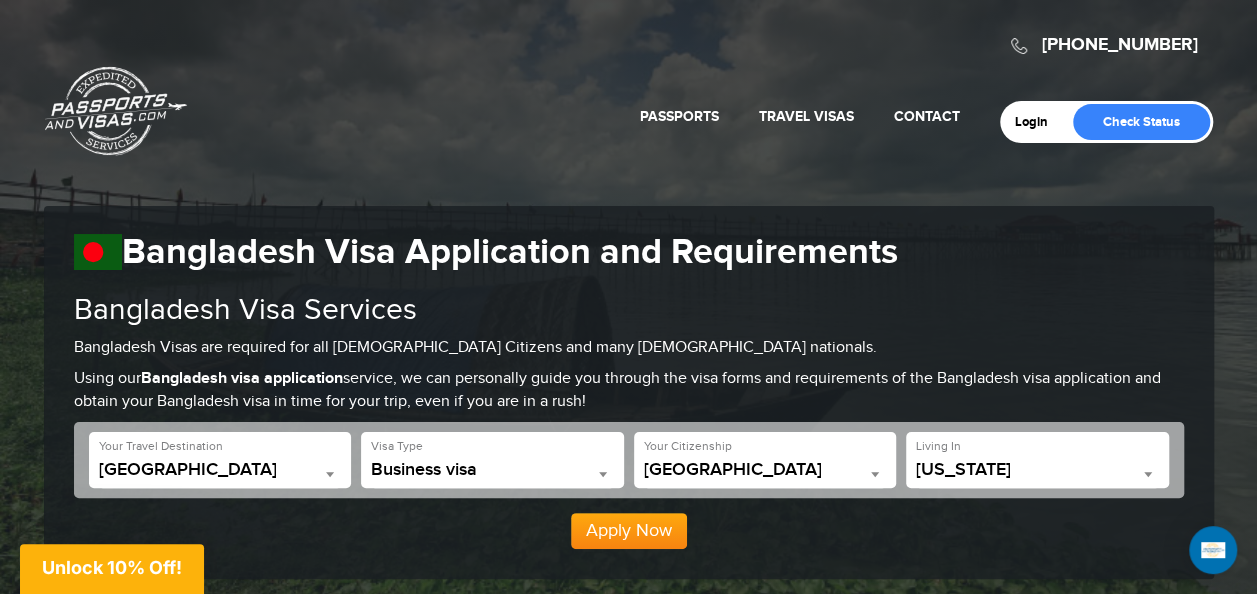 click on "Apply Now" at bounding box center (629, 531) 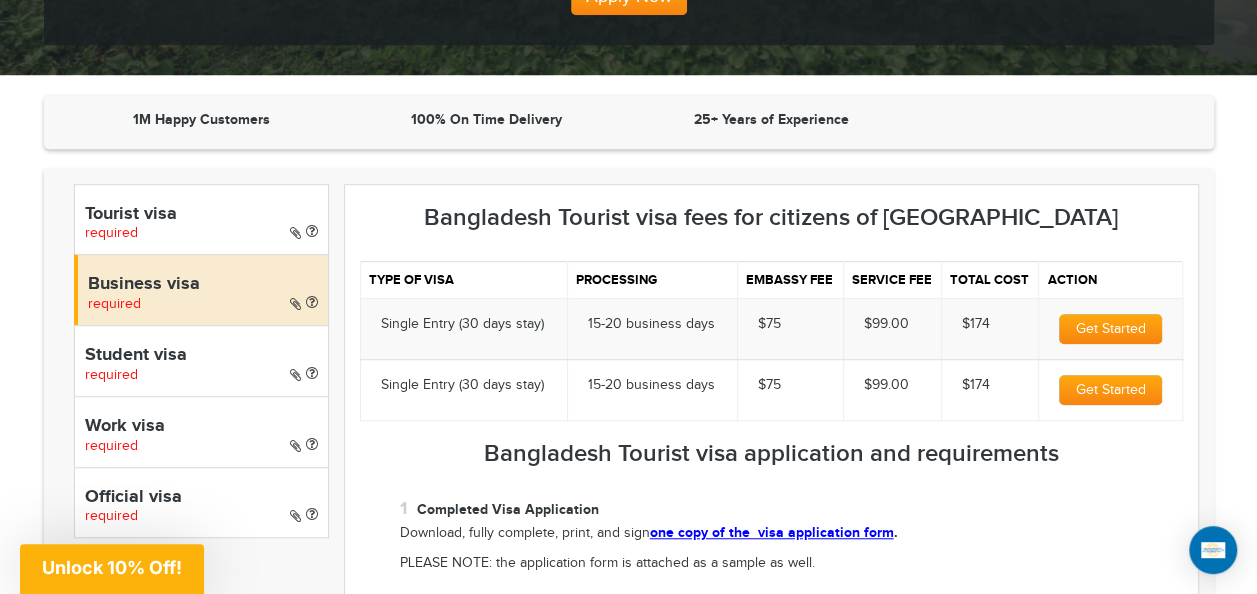 scroll, scrollTop: 602, scrollLeft: 0, axis: vertical 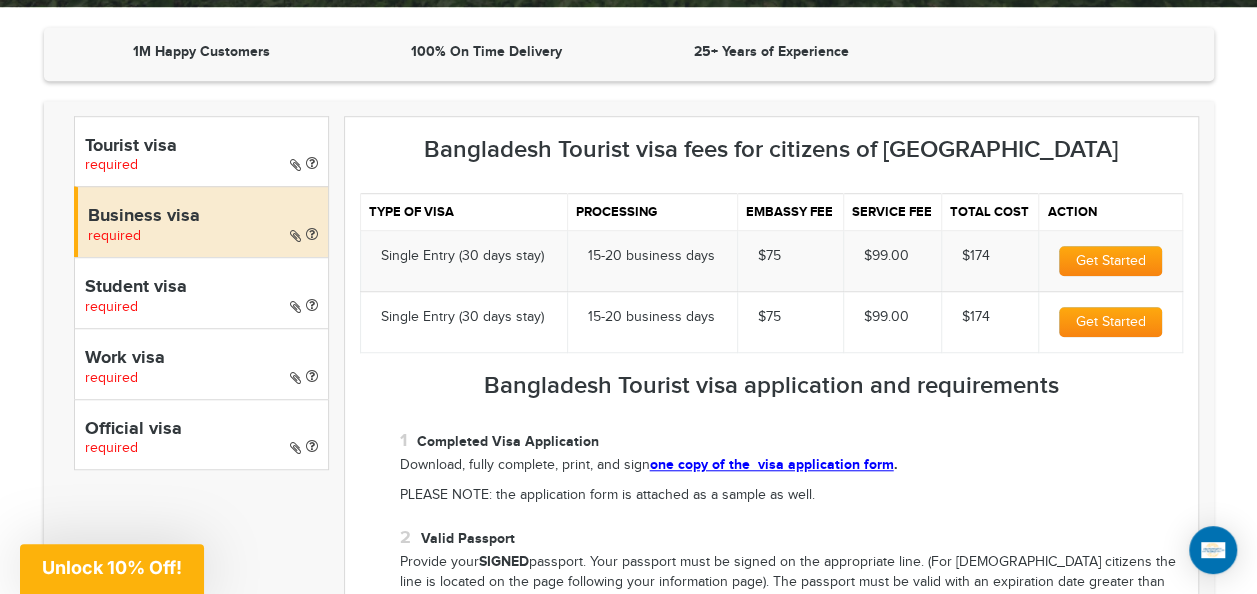 click on "Business visa" at bounding box center (203, 217) 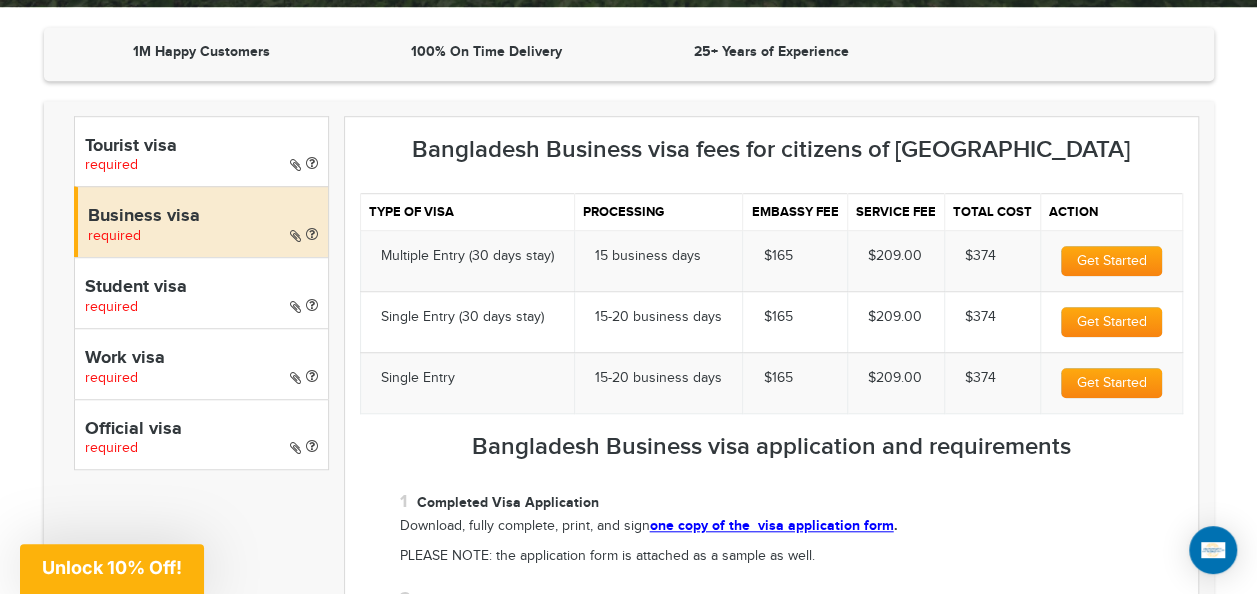 click on "Get Started" at bounding box center [1111, 261] 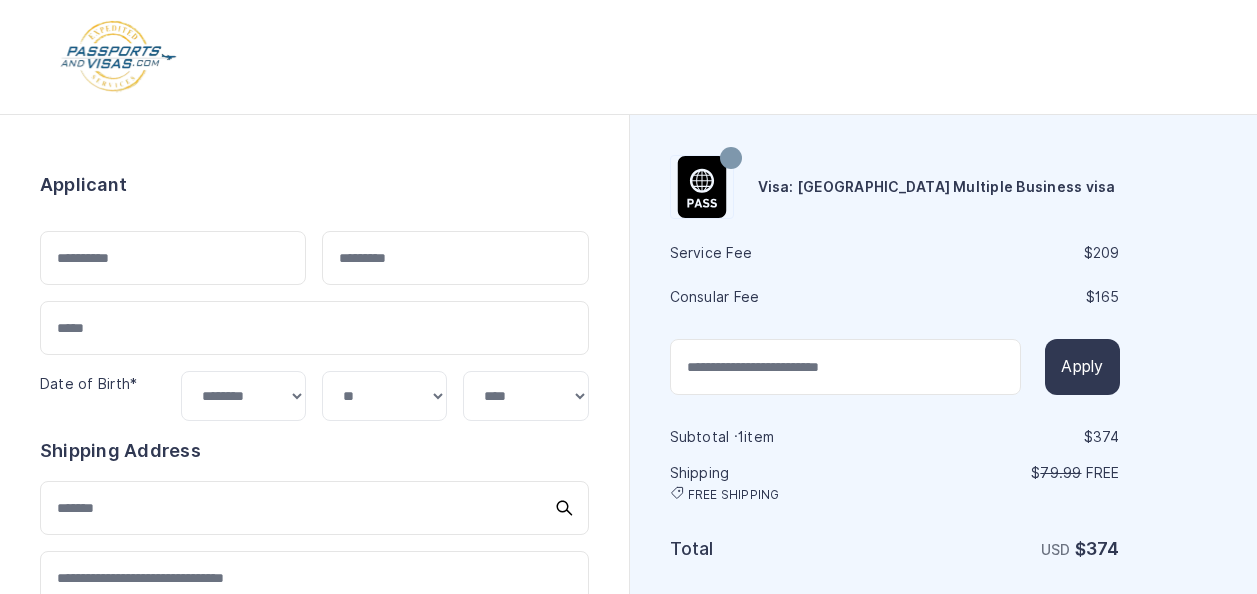 select on "**" 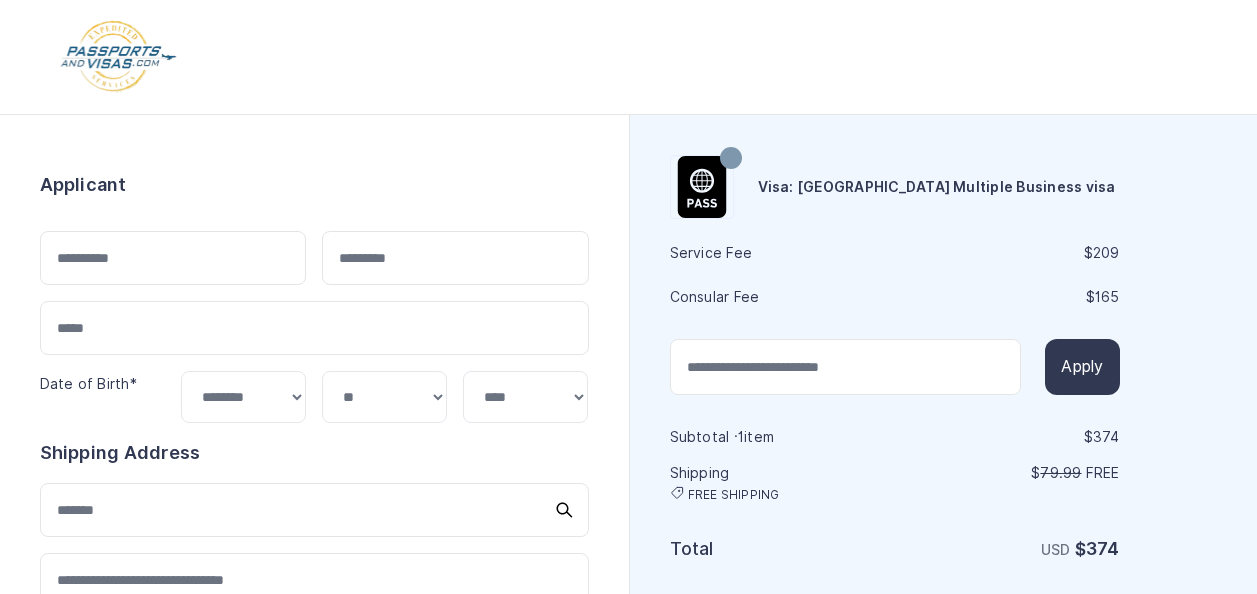 scroll, scrollTop: 0, scrollLeft: 0, axis: both 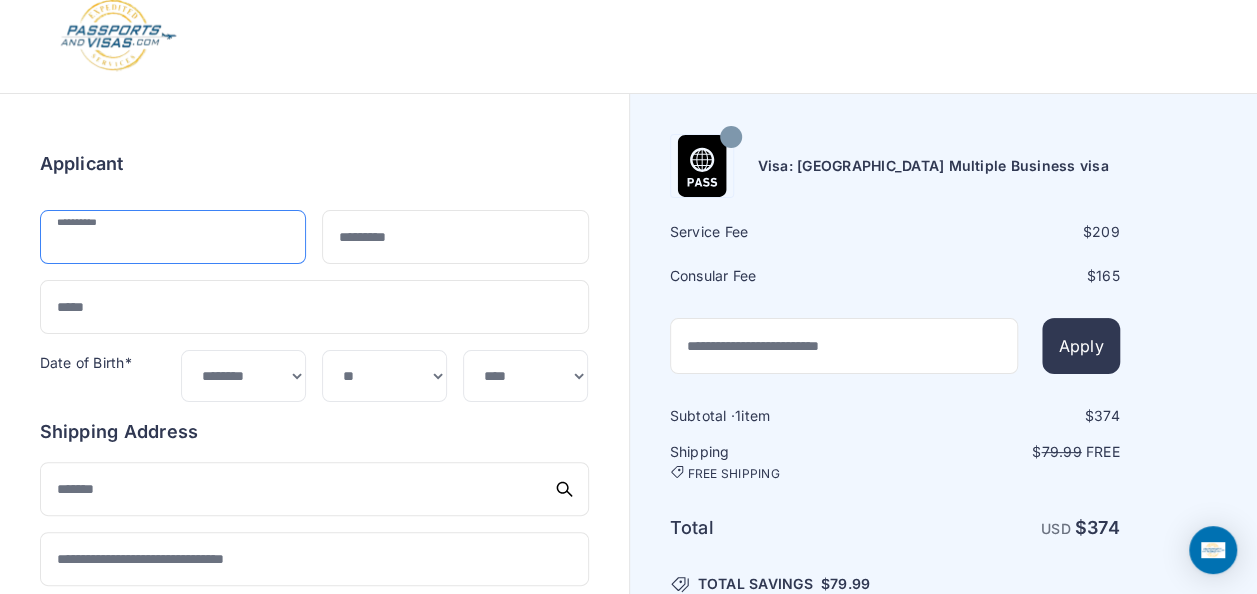 click at bounding box center (173, 237) 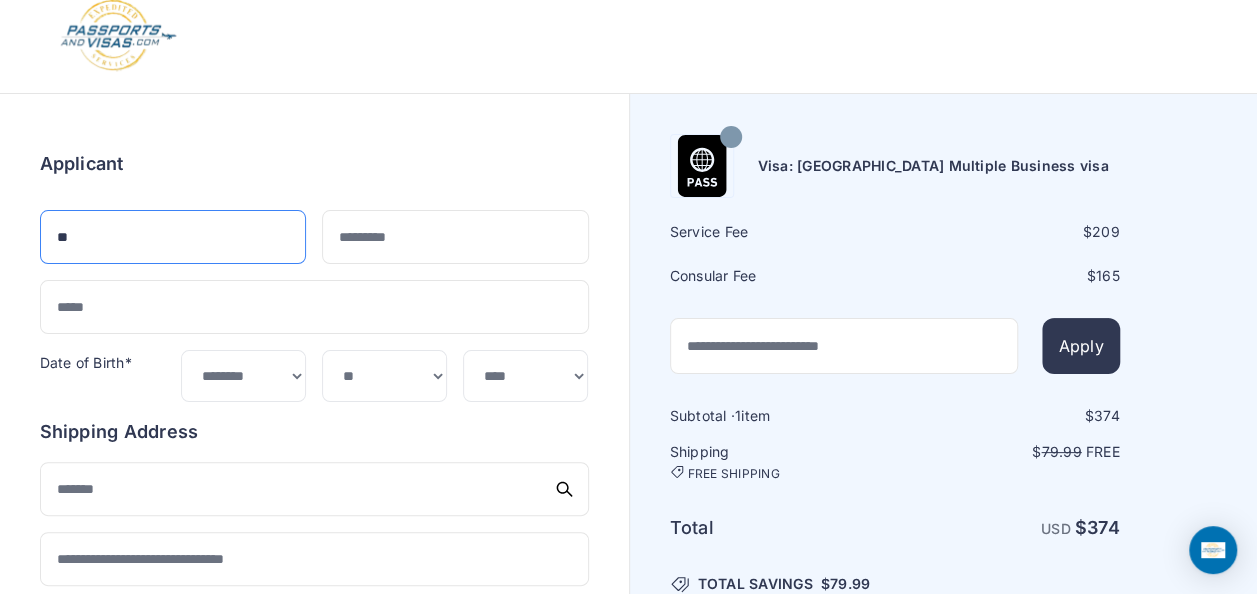type on "*" 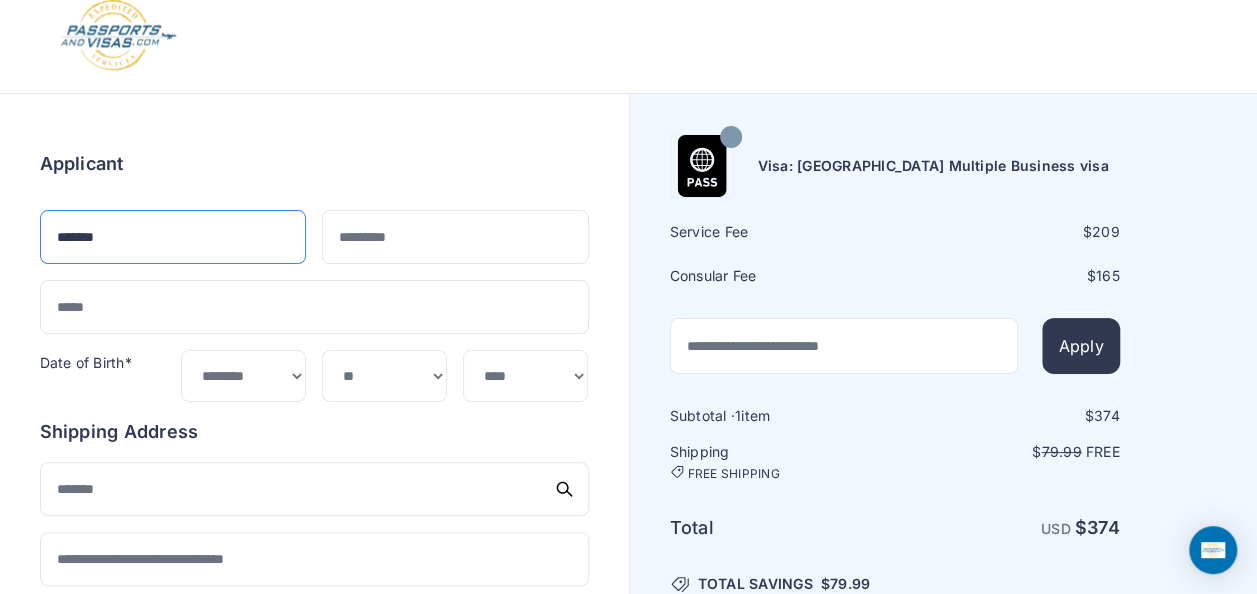type on "*******" 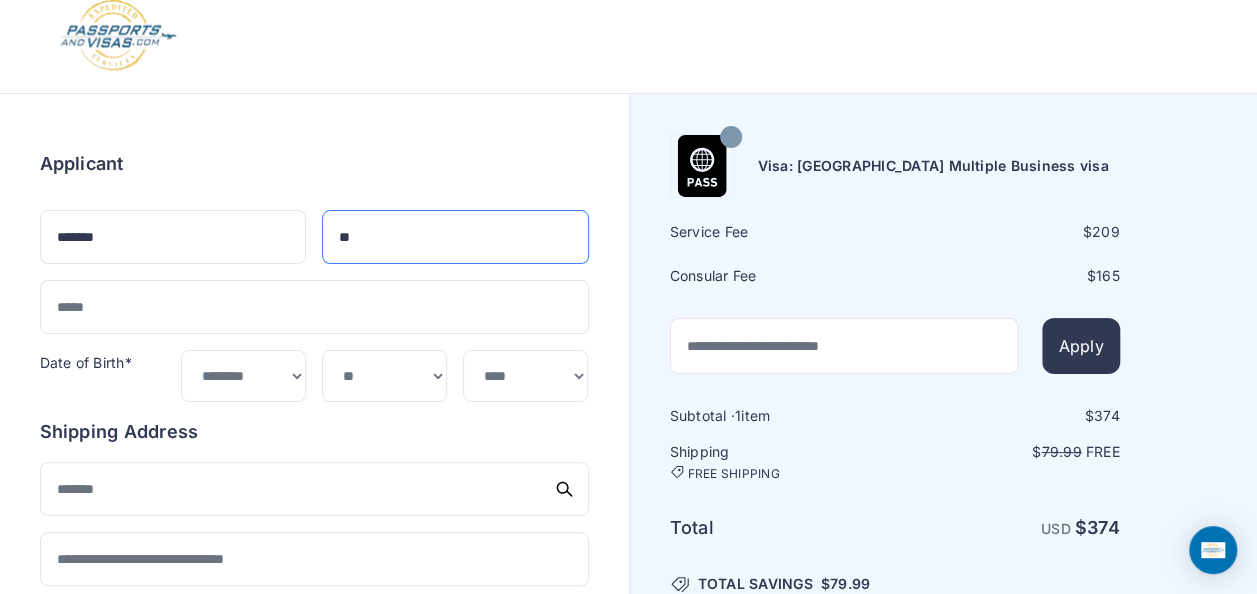 type on "*" 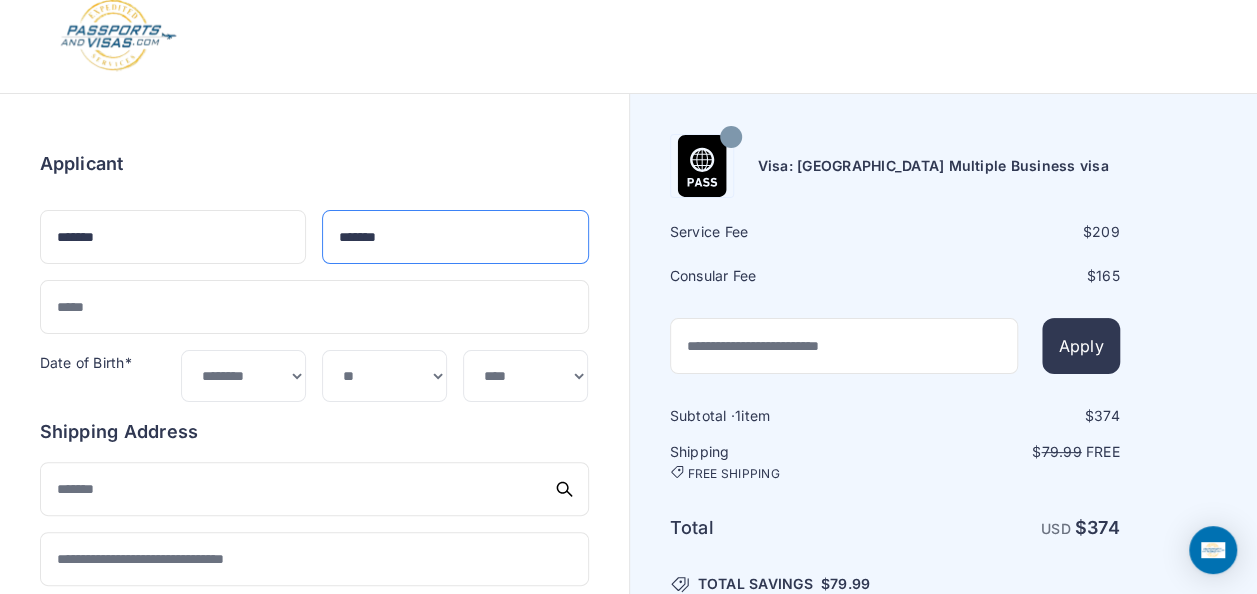 type on "*******" 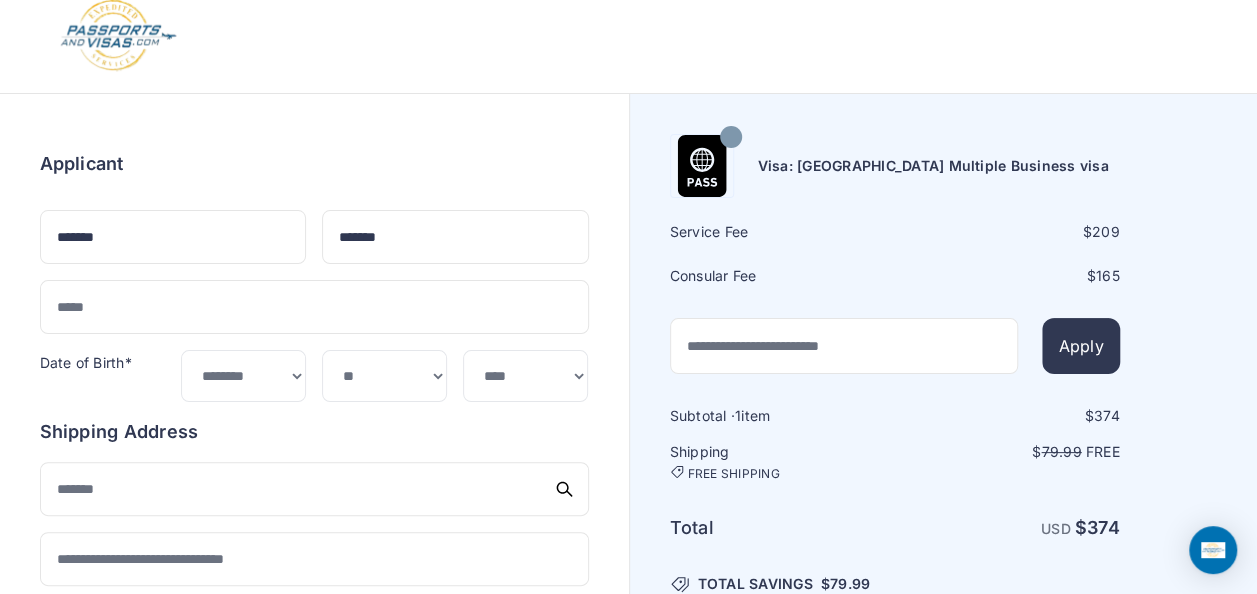 click on "Visa: [GEOGRAPHIC_DATA] Multiple Business visa
Service Fee
$ 209
Consular Fee
$ 165" at bounding box center [895, 210] 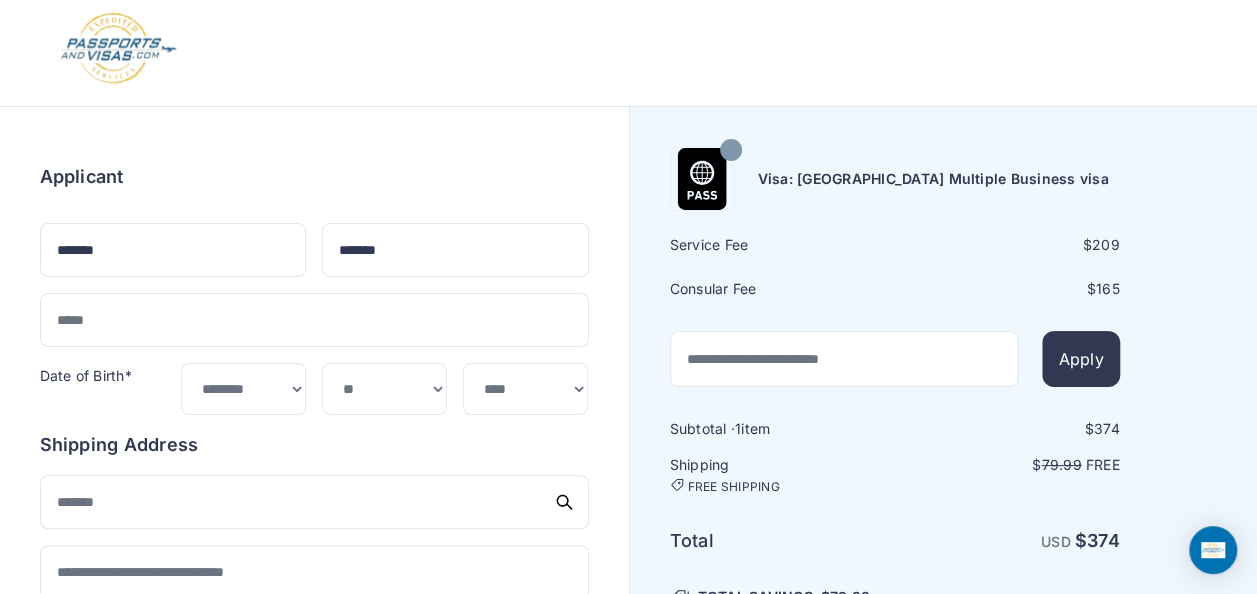 scroll, scrollTop: 0, scrollLeft: 0, axis: both 